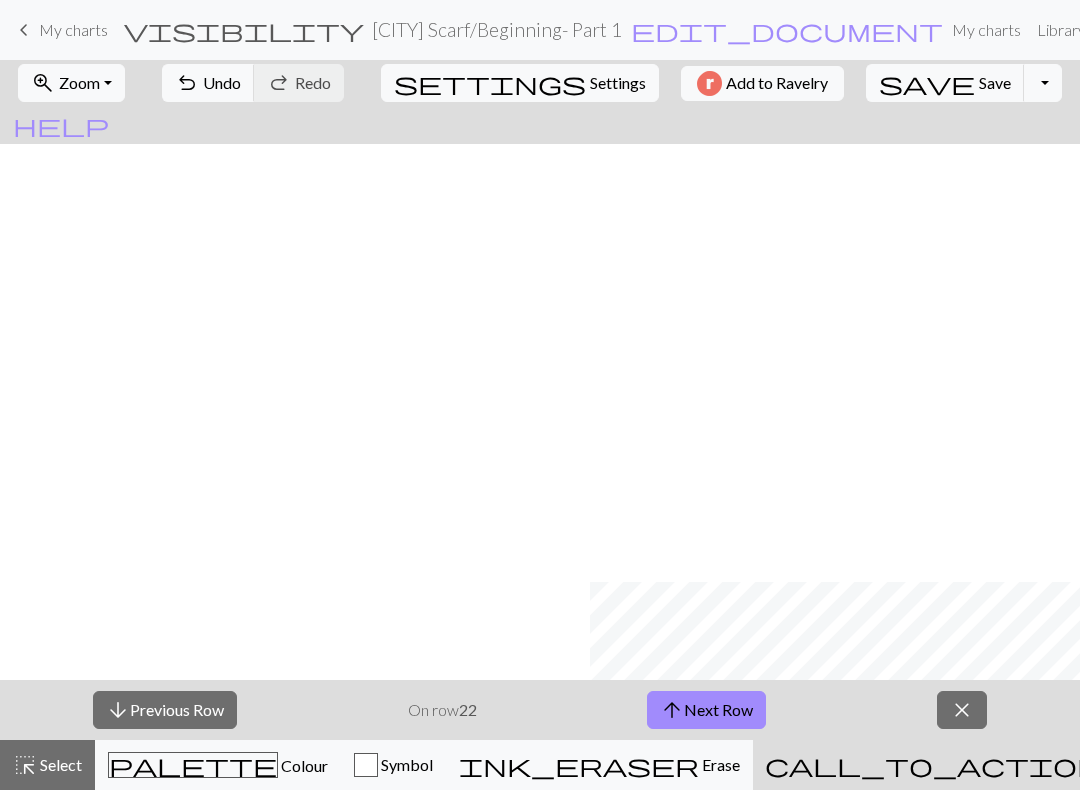 scroll, scrollTop: 0, scrollLeft: 0, axis: both 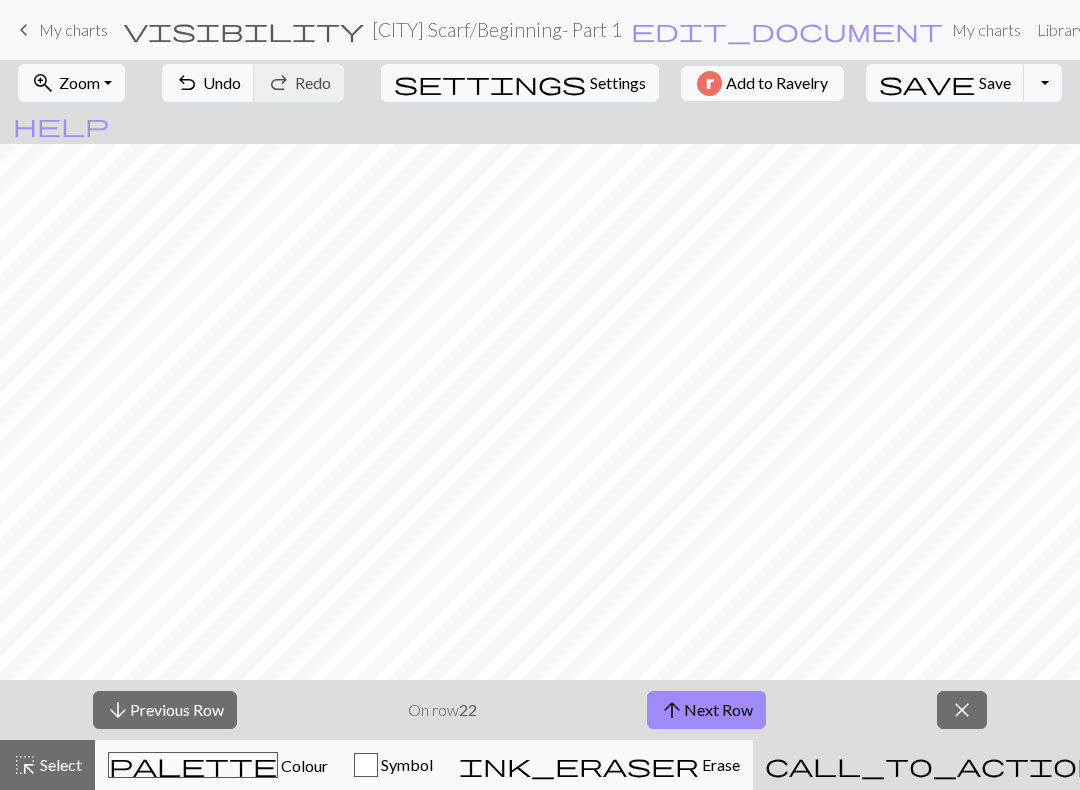 click on "arrow_upward  Next Row" at bounding box center (706, 710) 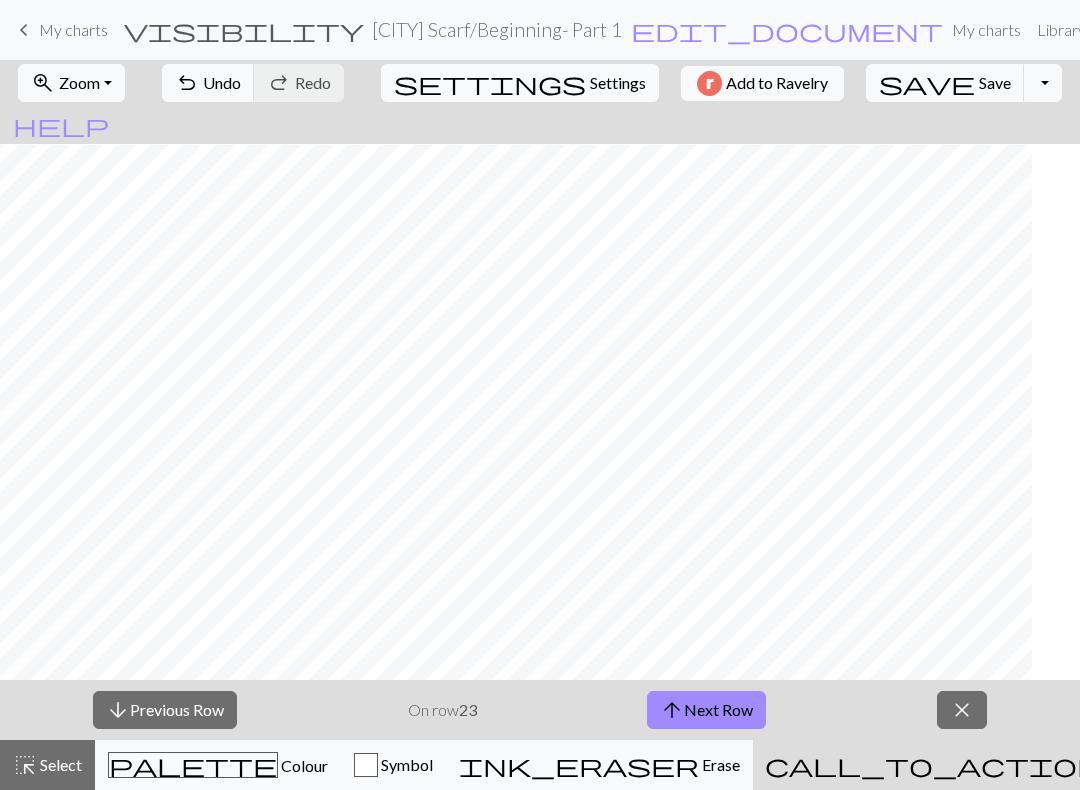 scroll, scrollTop: 506, scrollLeft: 1218, axis: both 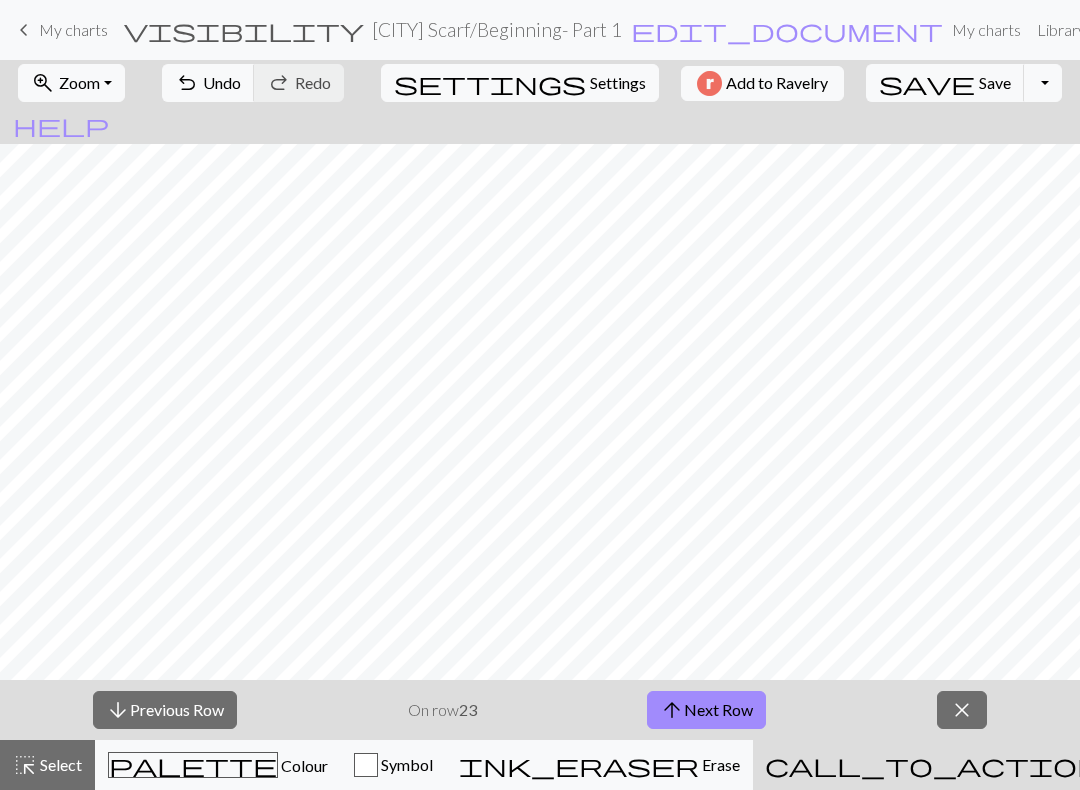 click on "close" at bounding box center (962, 710) 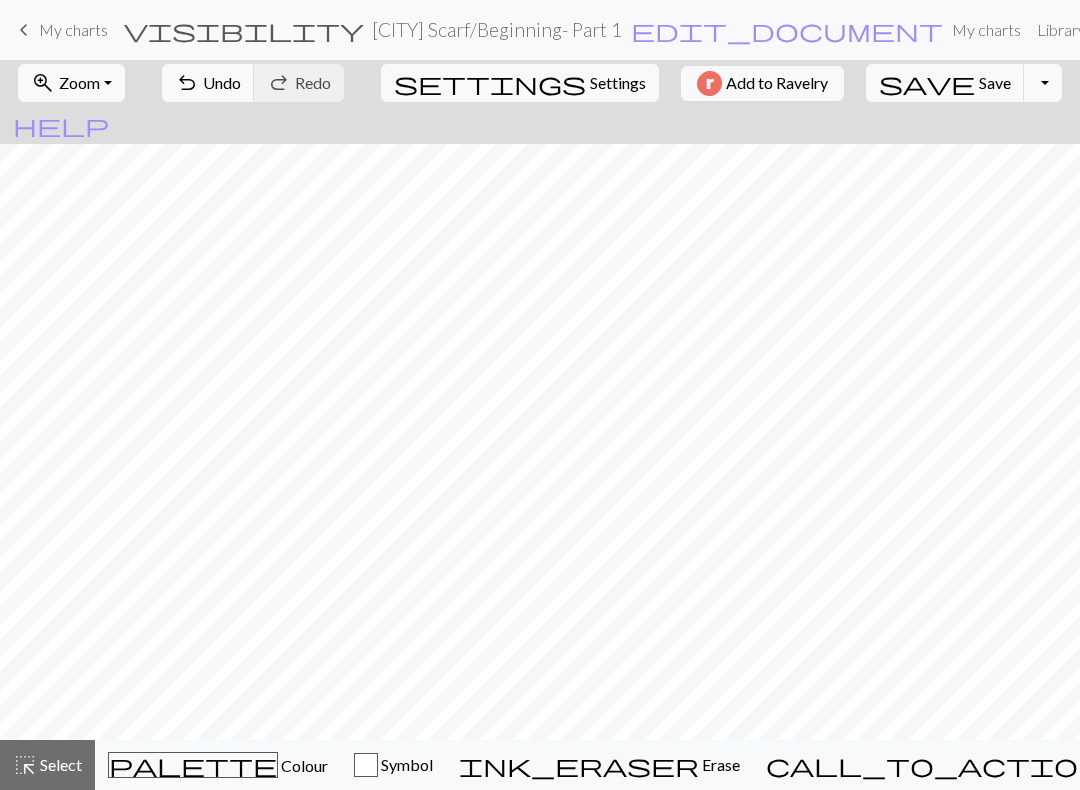 click on "Symbol" at bounding box center (405, 764) 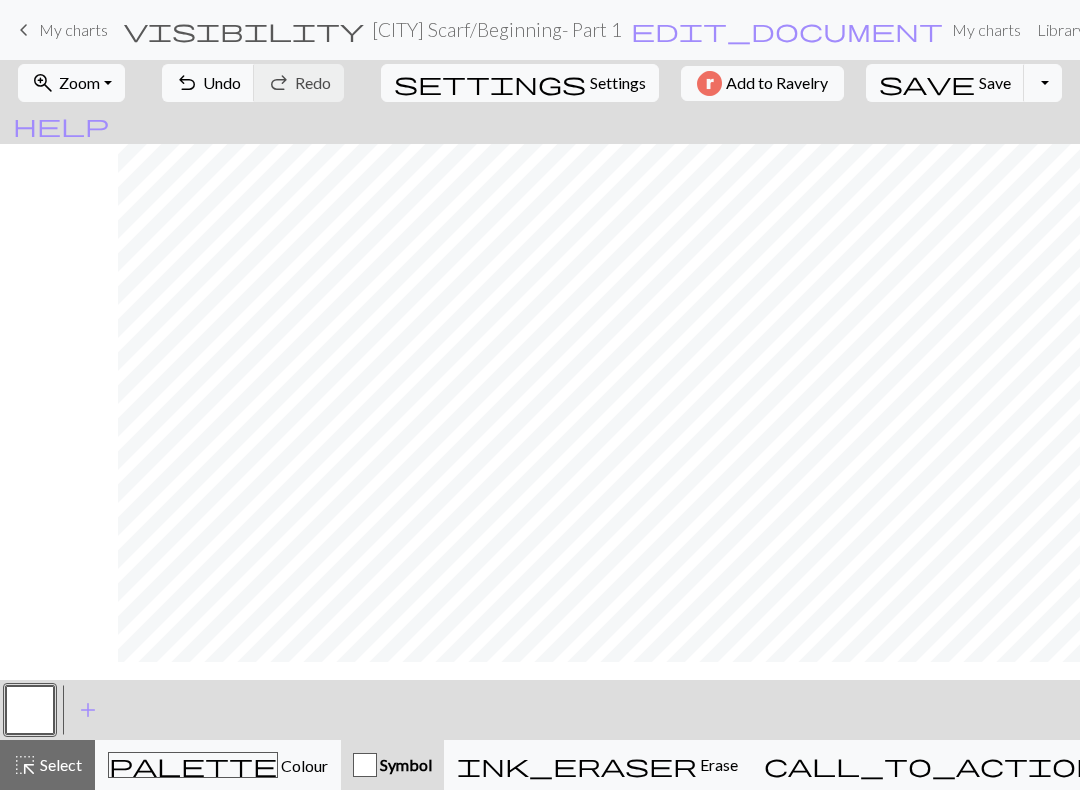 scroll, scrollTop: 426, scrollLeft: 1370, axis: both 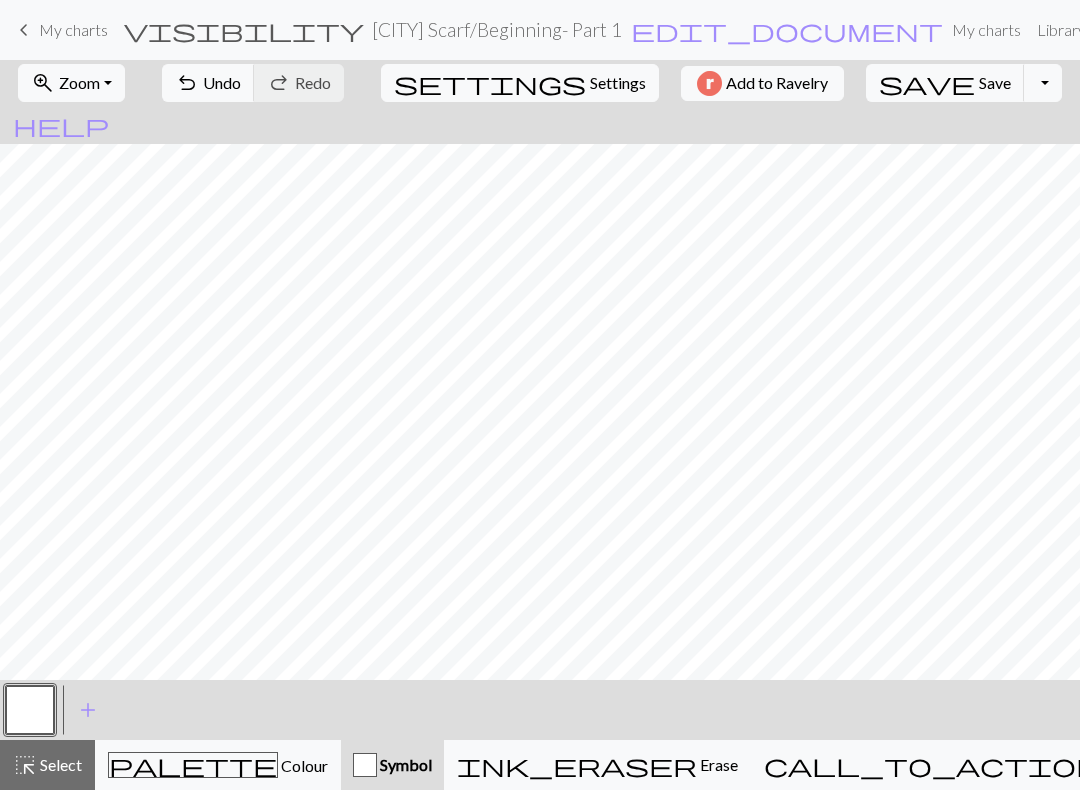 click on "zoom_in Zoom Zoom Fit all Fit width Fit height 50% 100% 150% 200%" at bounding box center [71, 83] 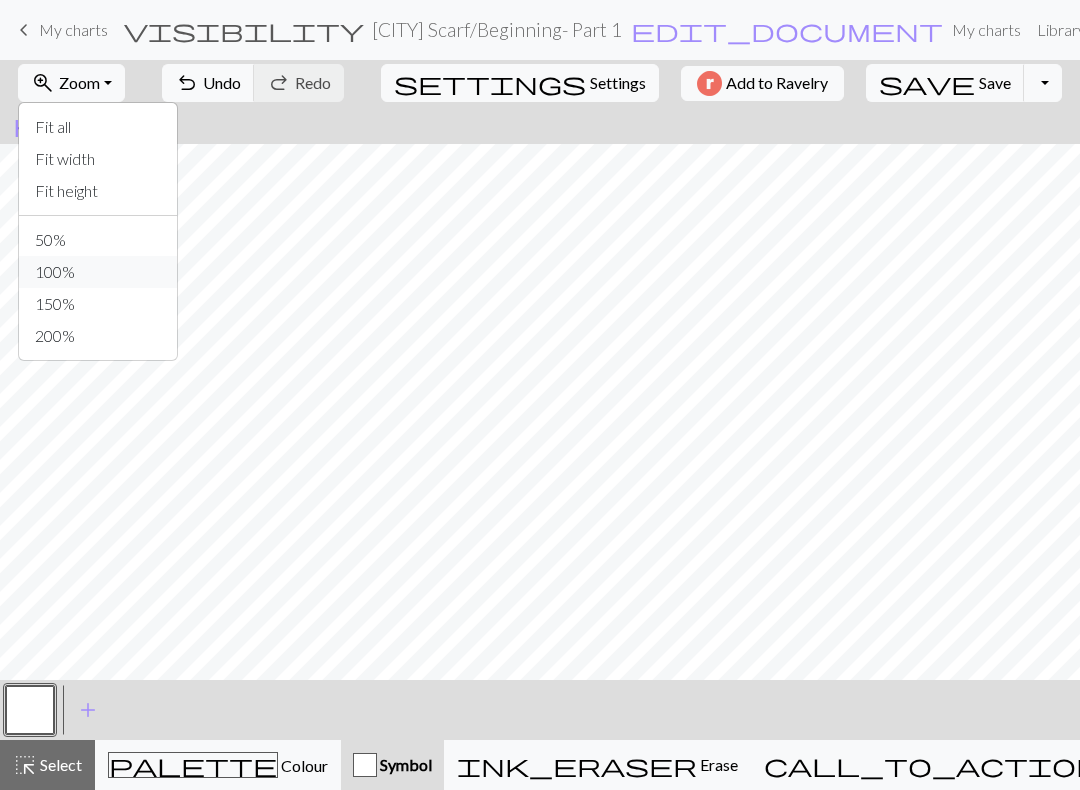 click on "100%" at bounding box center (98, 272) 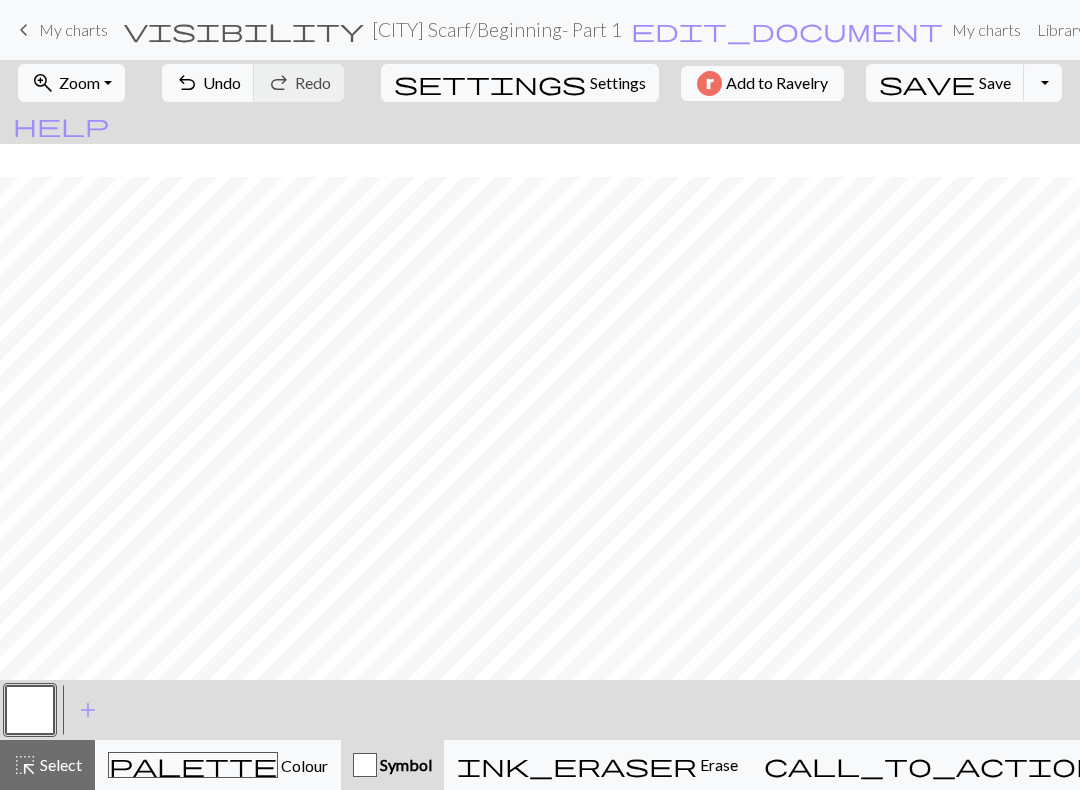 scroll, scrollTop: 540, scrollLeft: 1370, axis: both 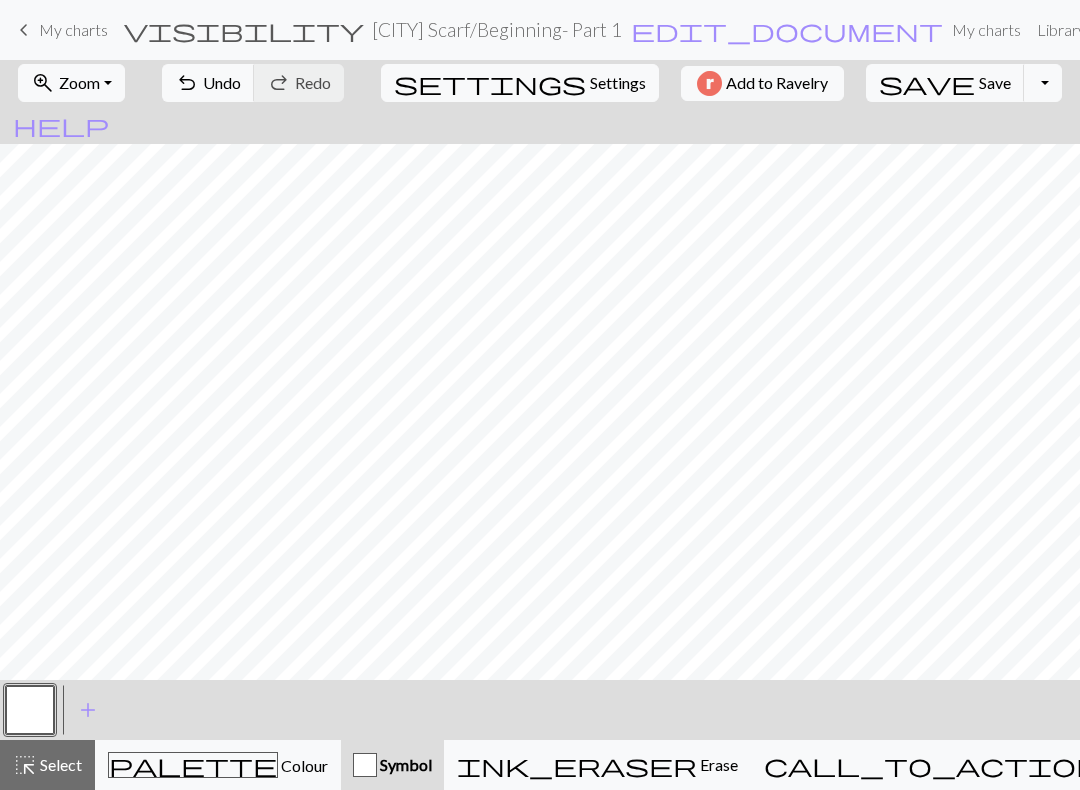 click on "keyboard_arrow_left   My charts" at bounding box center [60, 30] 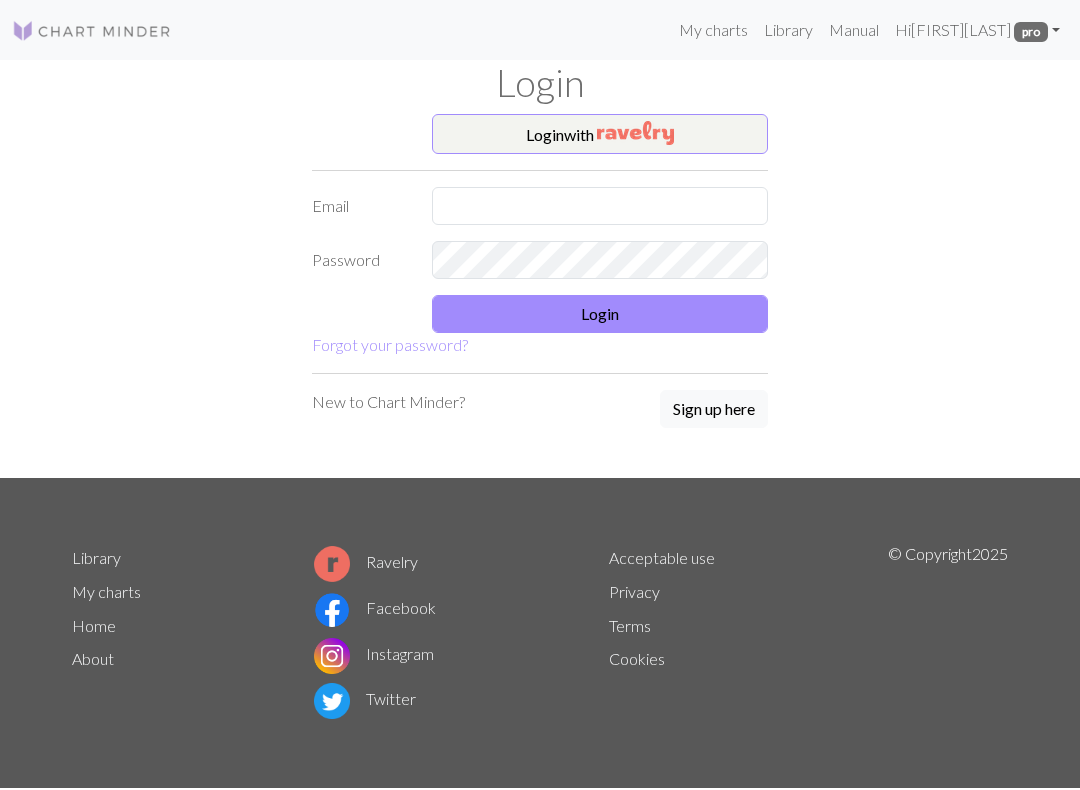 click on "Login  with" at bounding box center [600, 134] 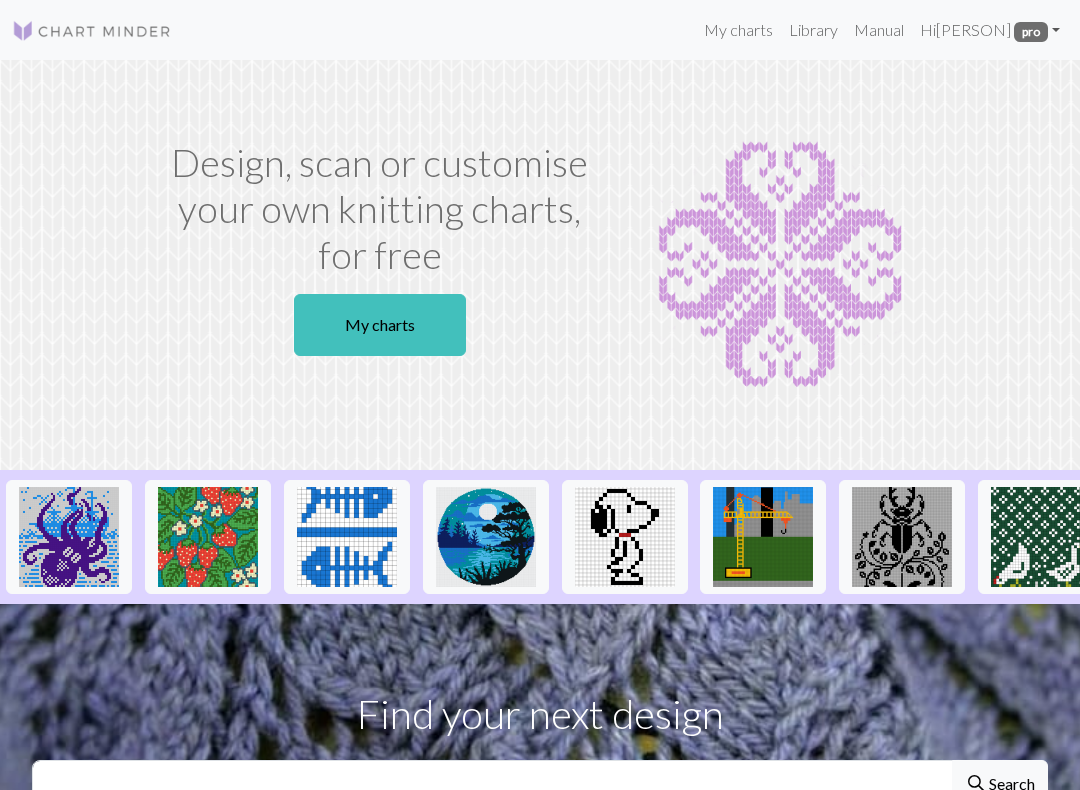 scroll, scrollTop: 0, scrollLeft: 0, axis: both 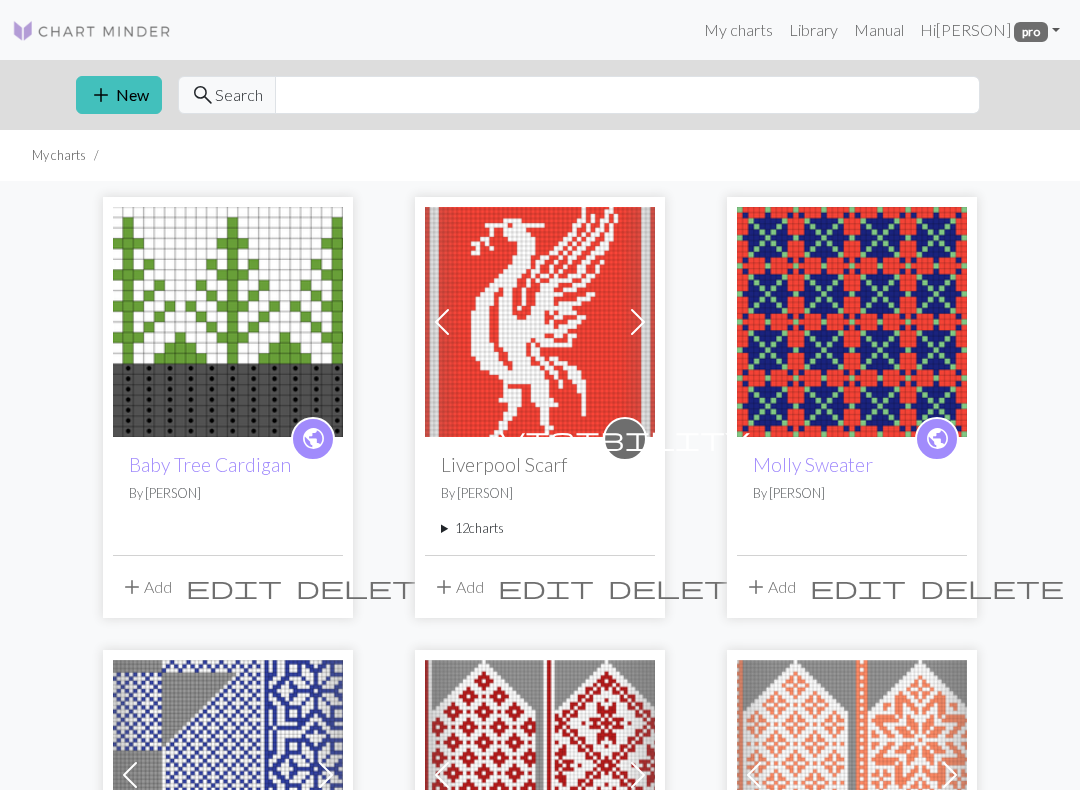 click on "12  charts" at bounding box center [540, 528] 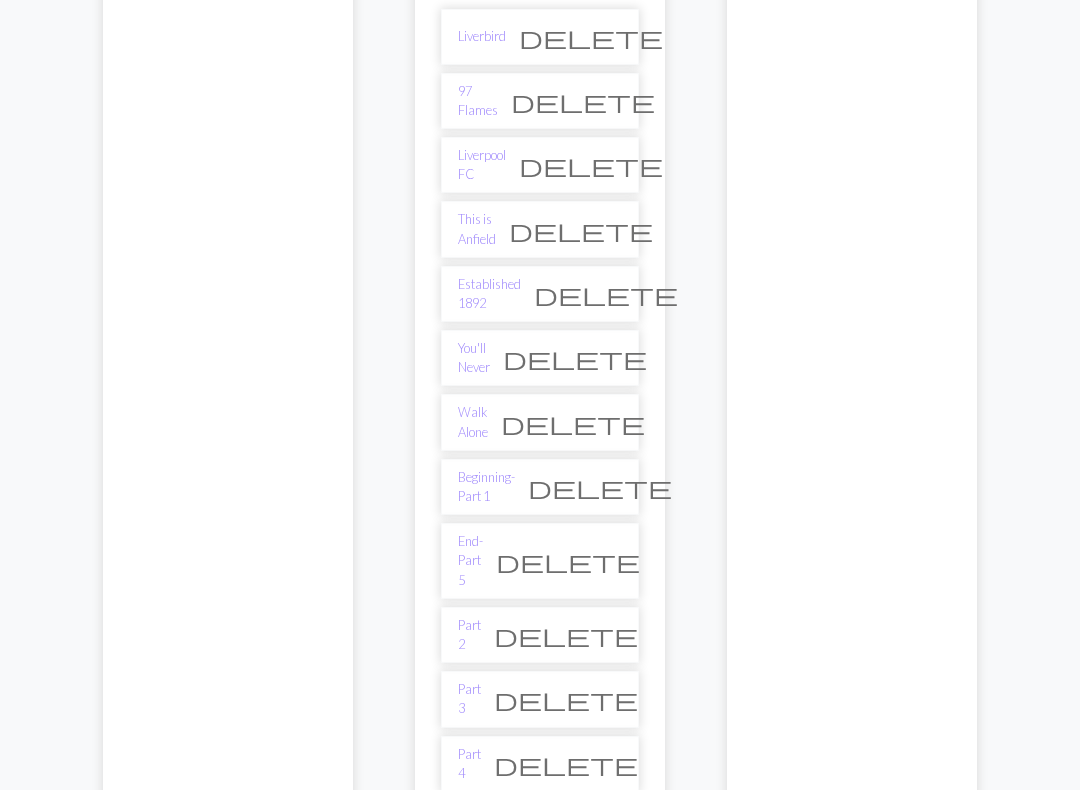 scroll, scrollTop: 538, scrollLeft: 0, axis: vertical 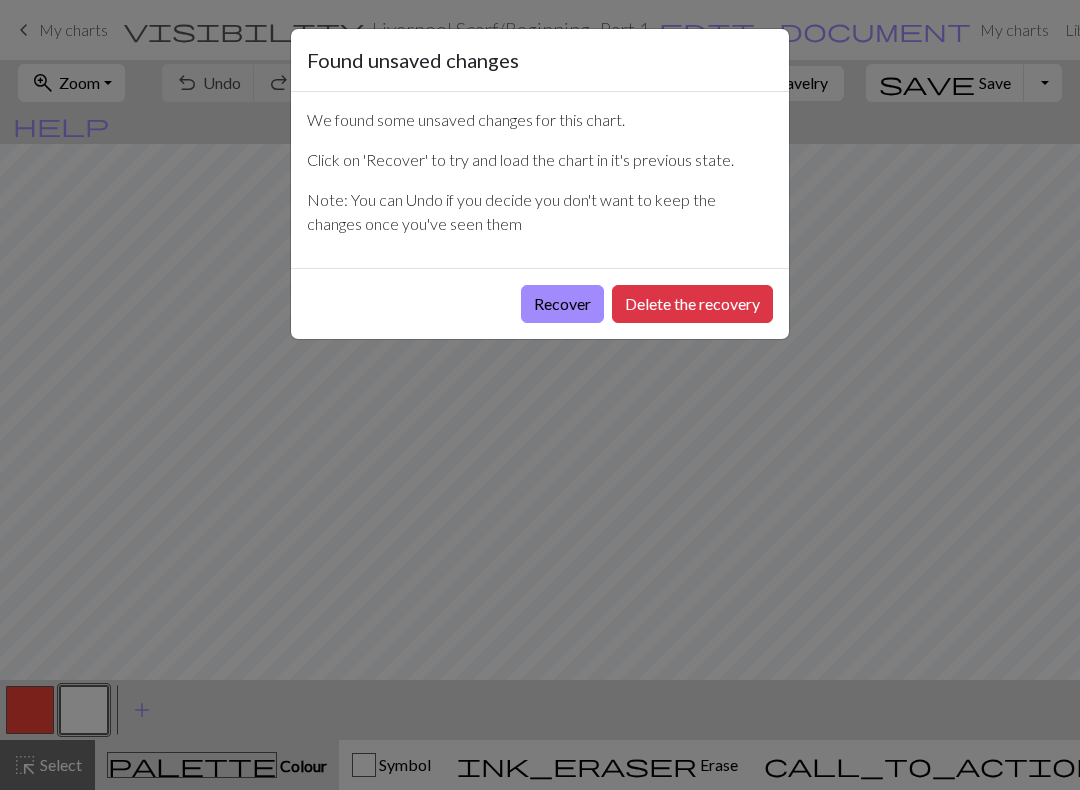click on "Delete the recovery" at bounding box center [692, 304] 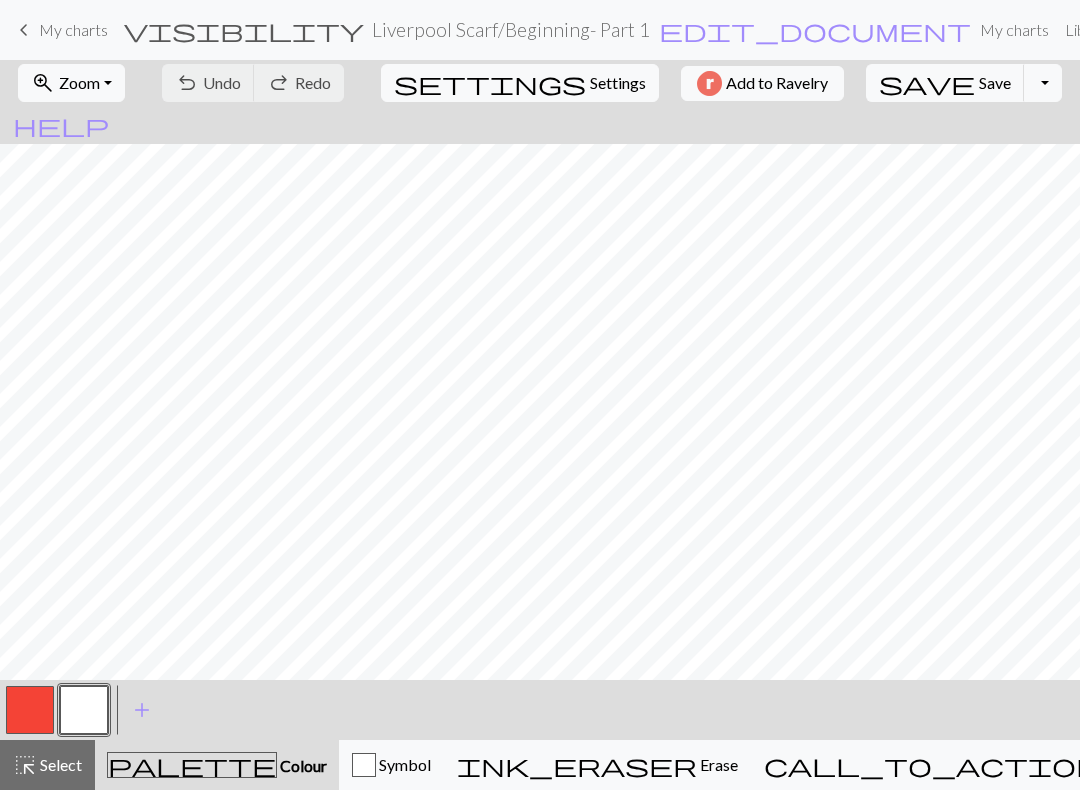 click on "Symbol" at bounding box center [391, 765] 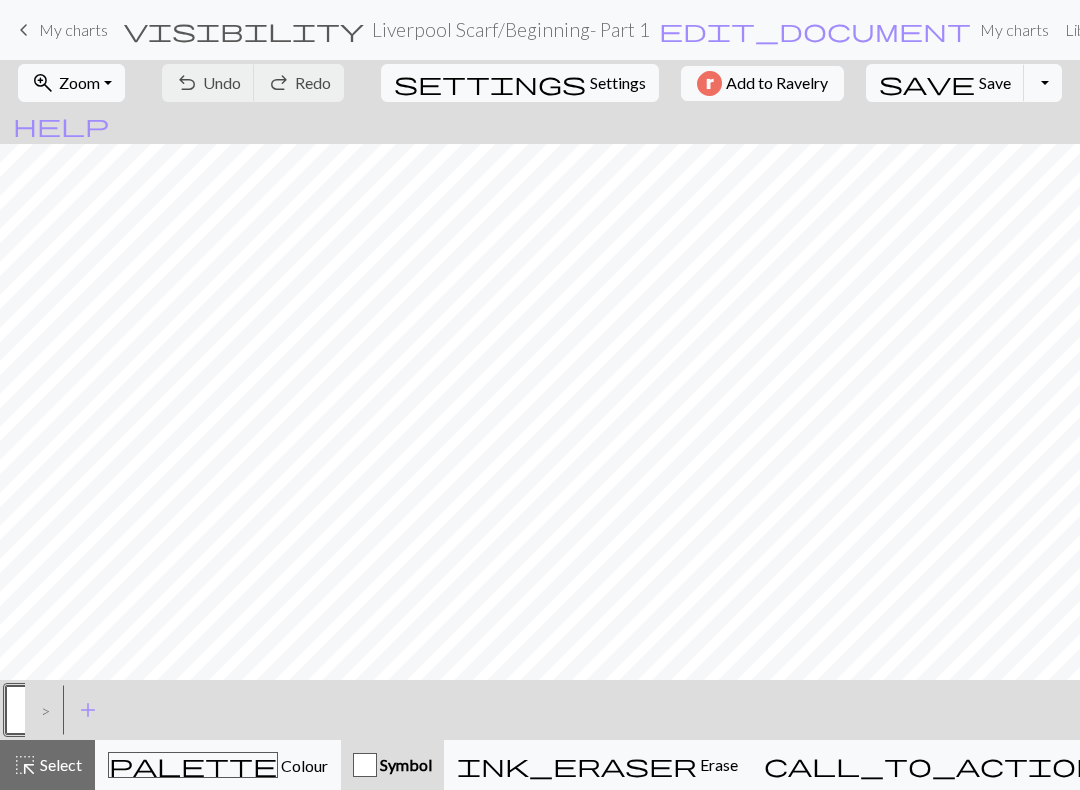 click on "Zoom" at bounding box center [79, 82] 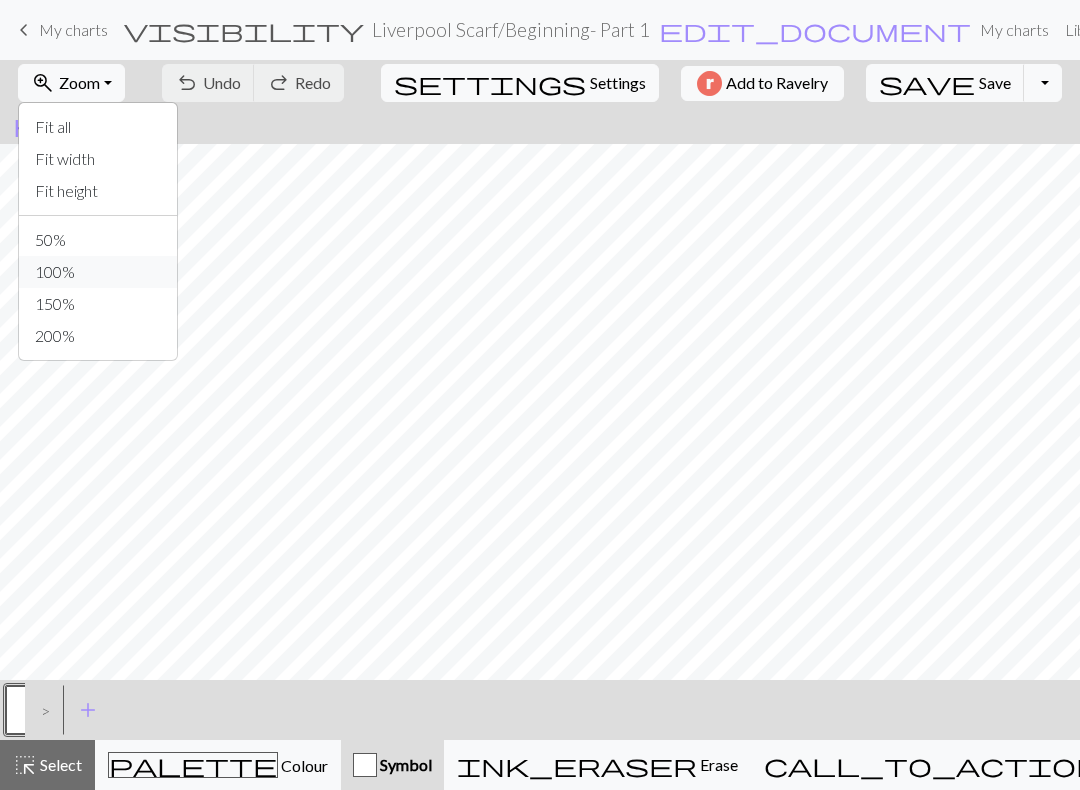 click on "100%" at bounding box center [98, 272] 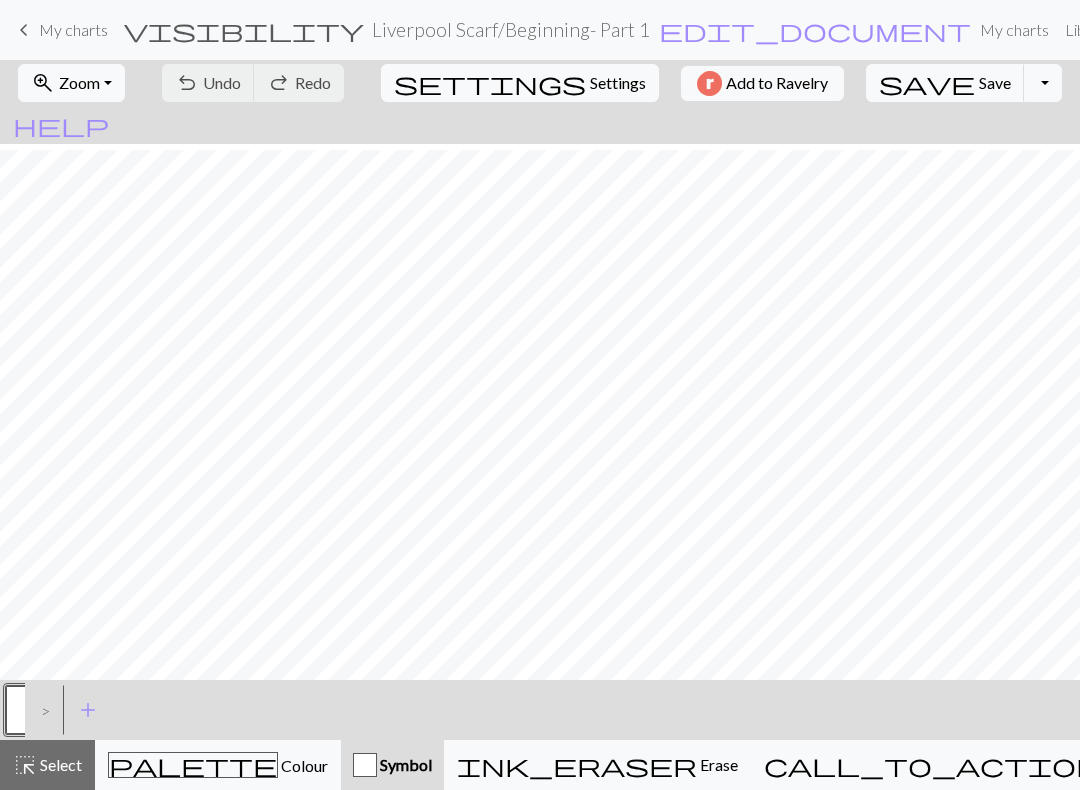 scroll, scrollTop: 444, scrollLeft: 938, axis: both 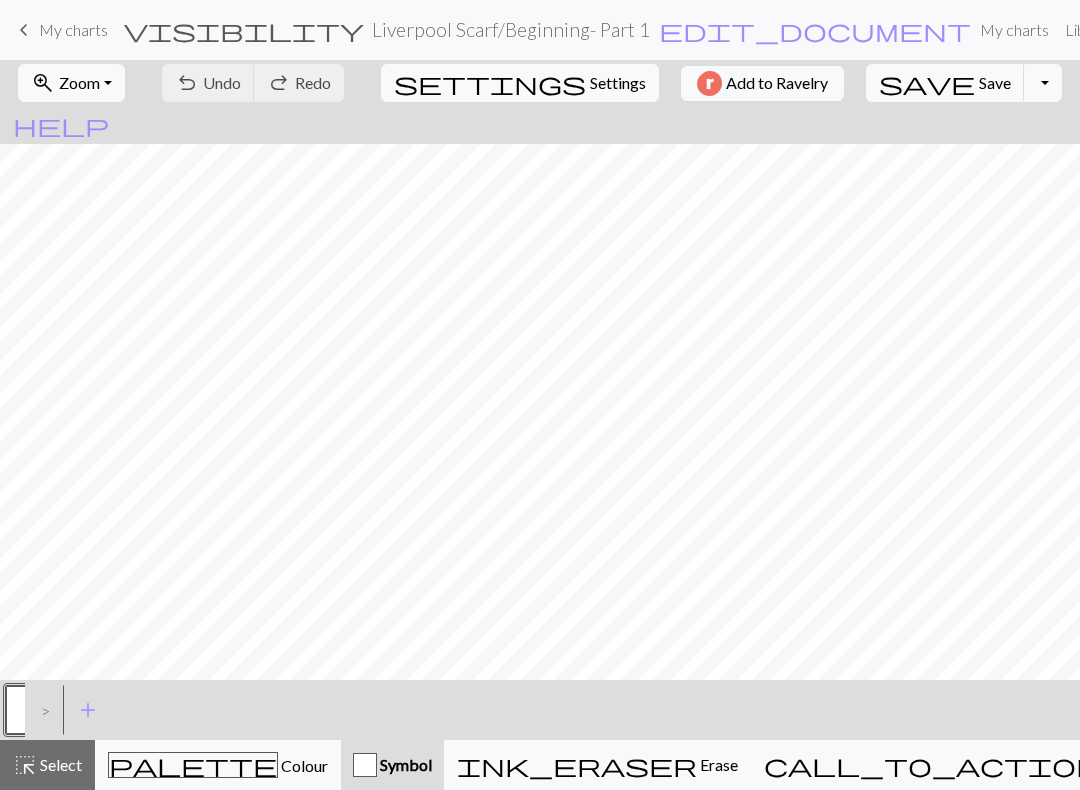 click on "Knitting mode" at bounding box center [1150, 764] 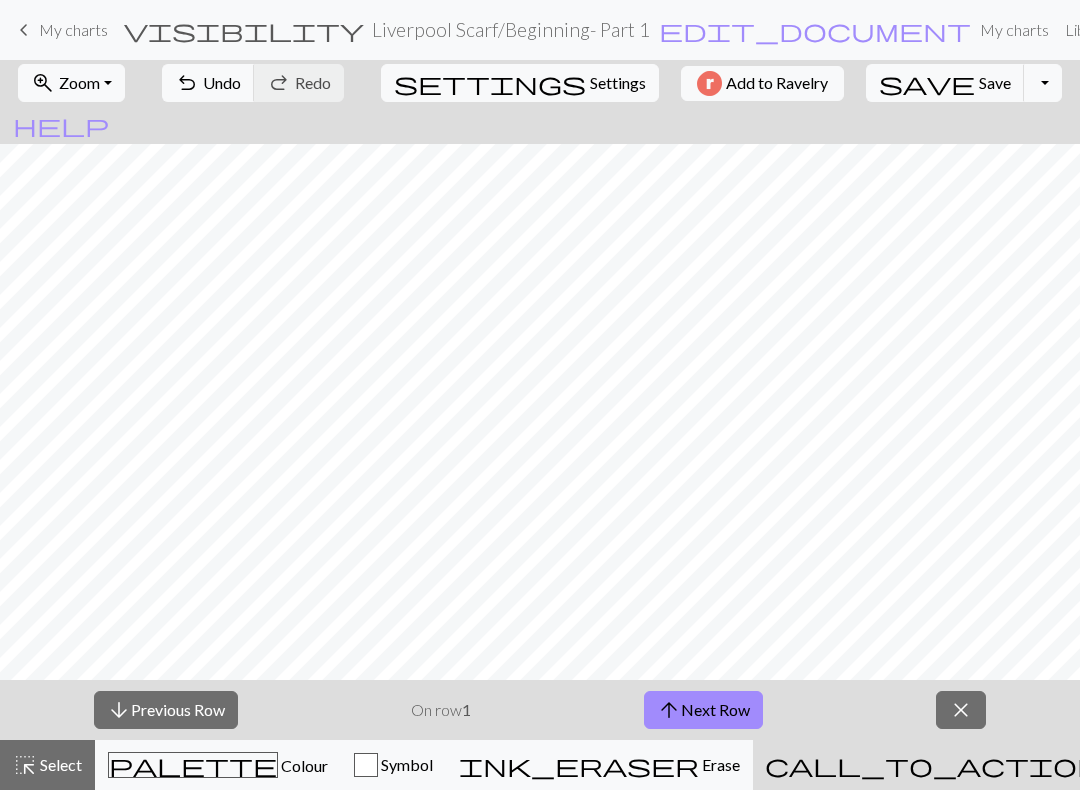 click on "arrow_upward  Next Row" at bounding box center [703, 710] 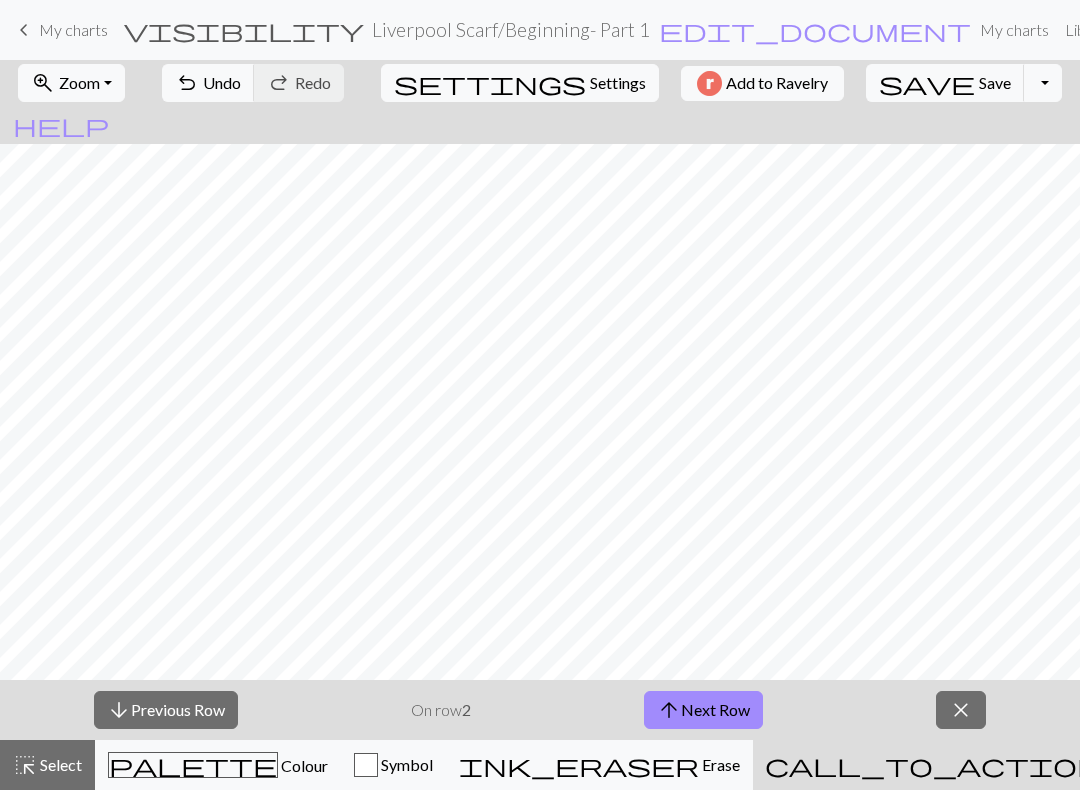 click on "arrow_upward  Next Row" at bounding box center (703, 710) 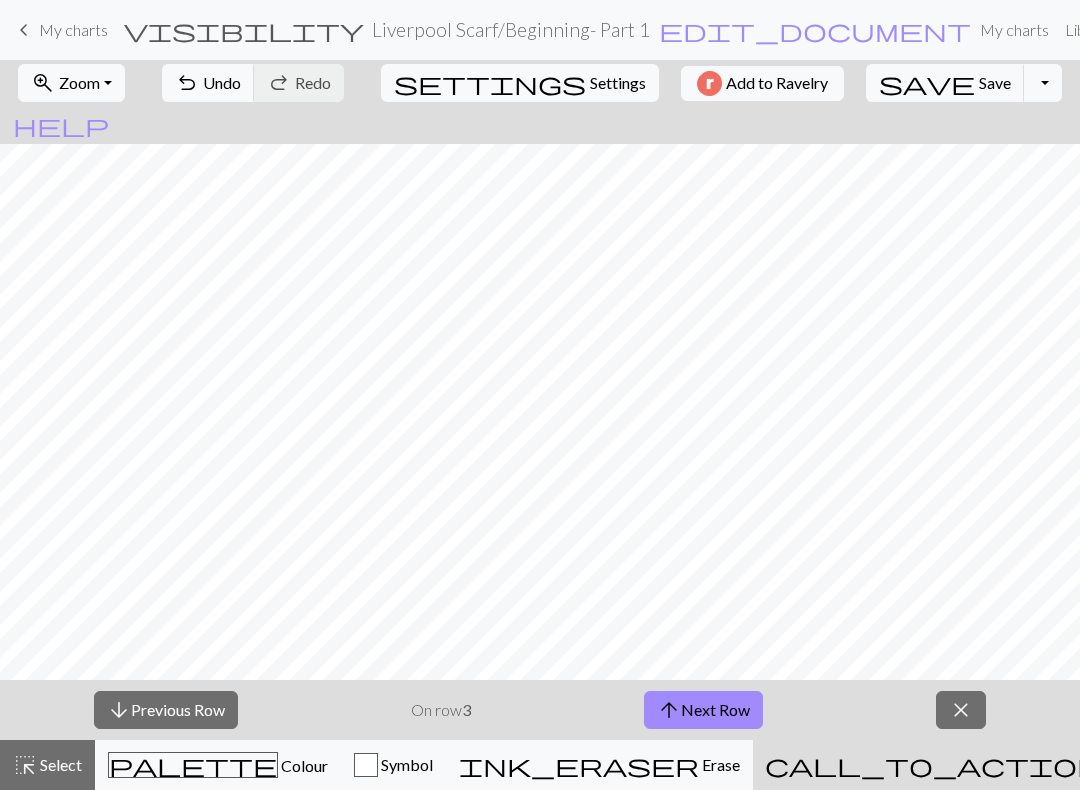 click on "arrow_upward  Next Row" at bounding box center (703, 710) 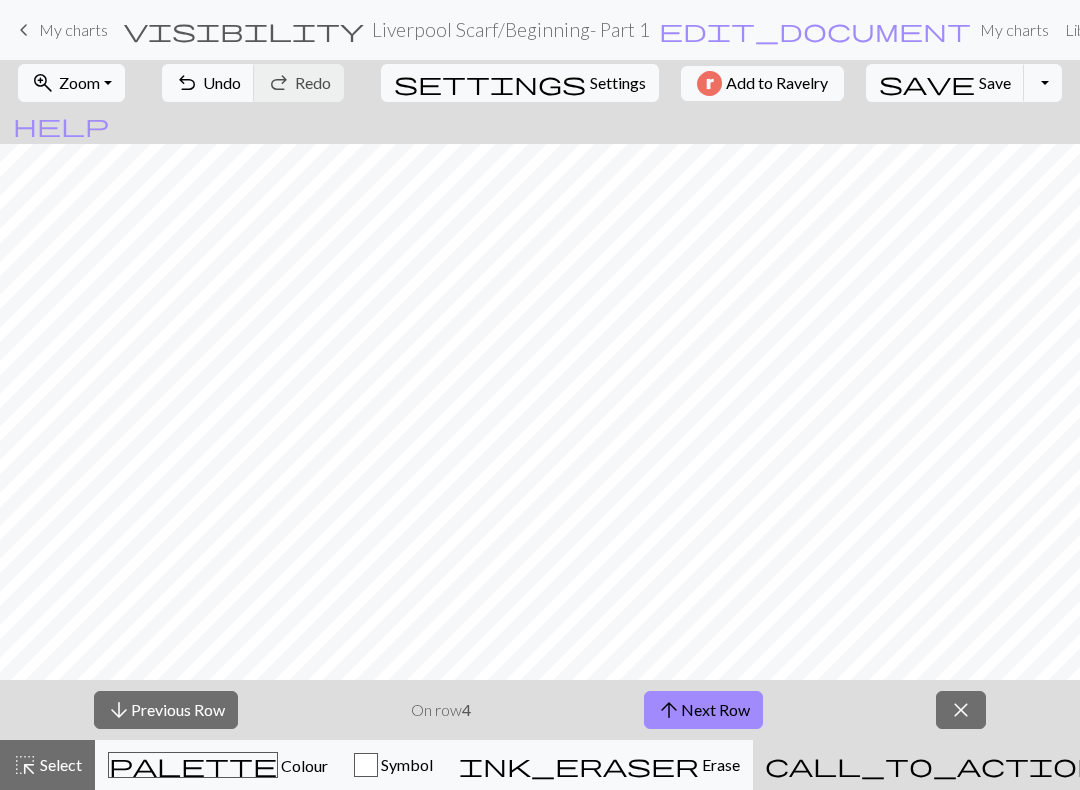 click on "arrow_upward  Next Row" at bounding box center (703, 710) 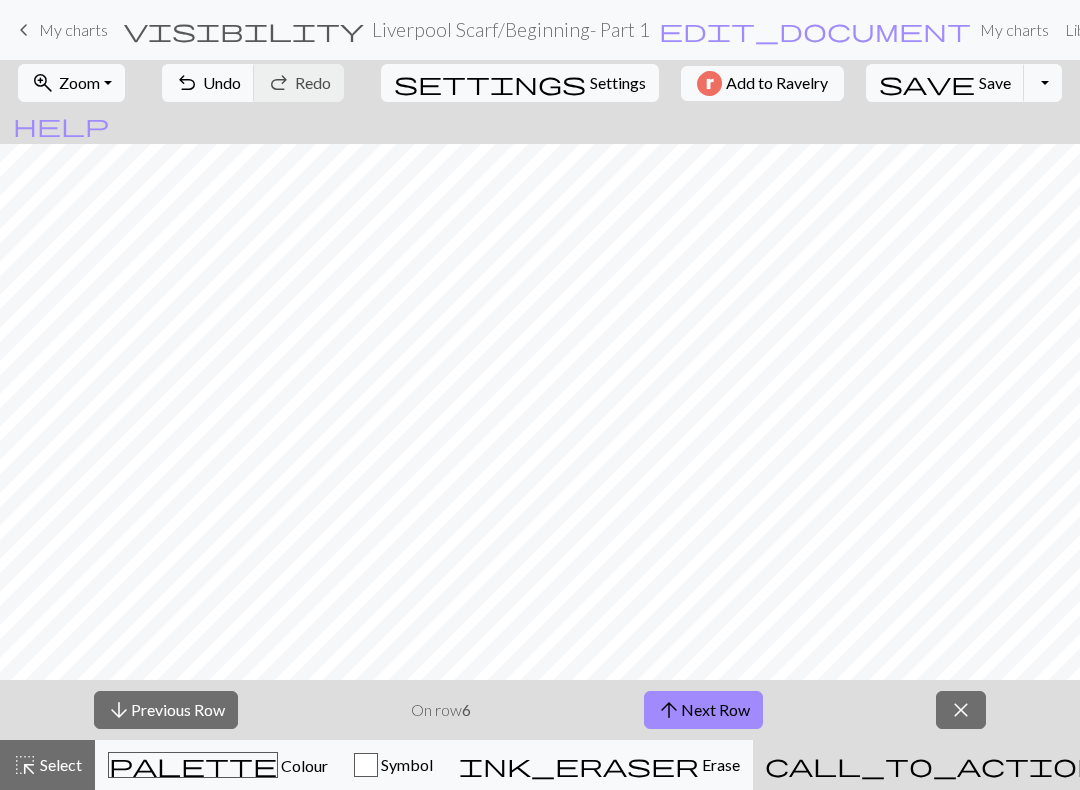 click on "arrow_upward  Next Row" at bounding box center (703, 710) 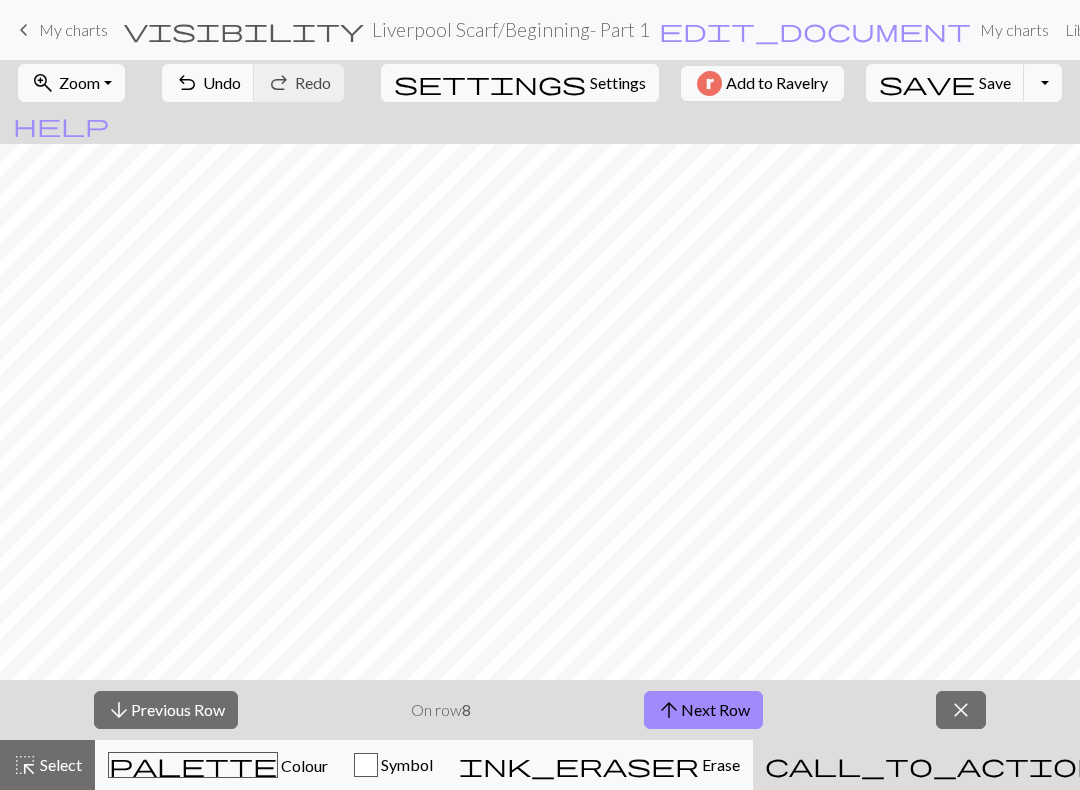 click on "arrow_upward  Next Row" at bounding box center [703, 710] 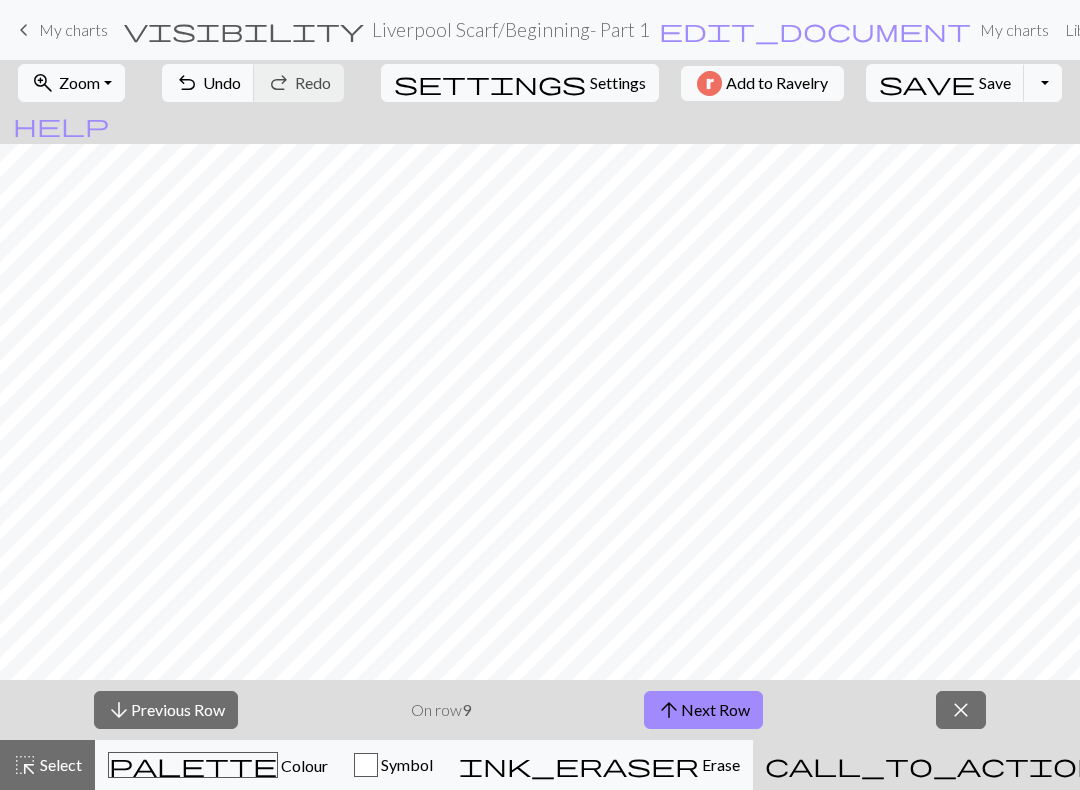 click on "arrow_upward  Next Row" at bounding box center [703, 710] 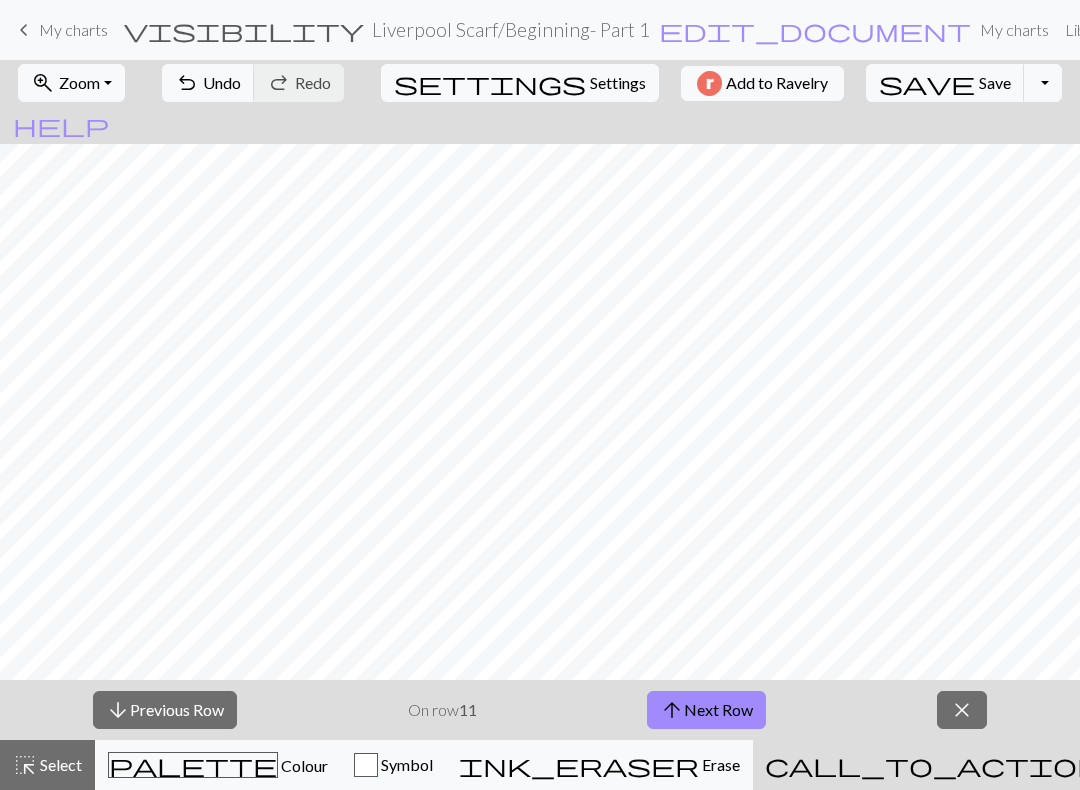 click on "arrow_upward  Next Row" at bounding box center (706, 710) 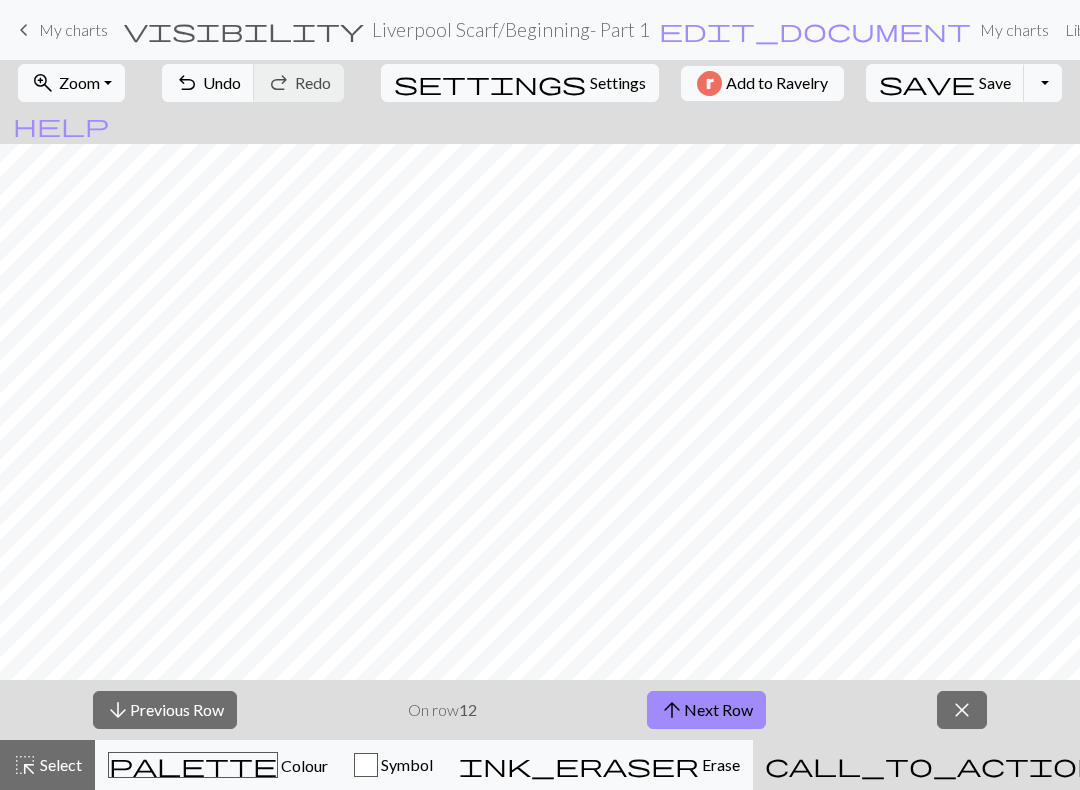 click on "arrow_upward  Next Row" at bounding box center (706, 710) 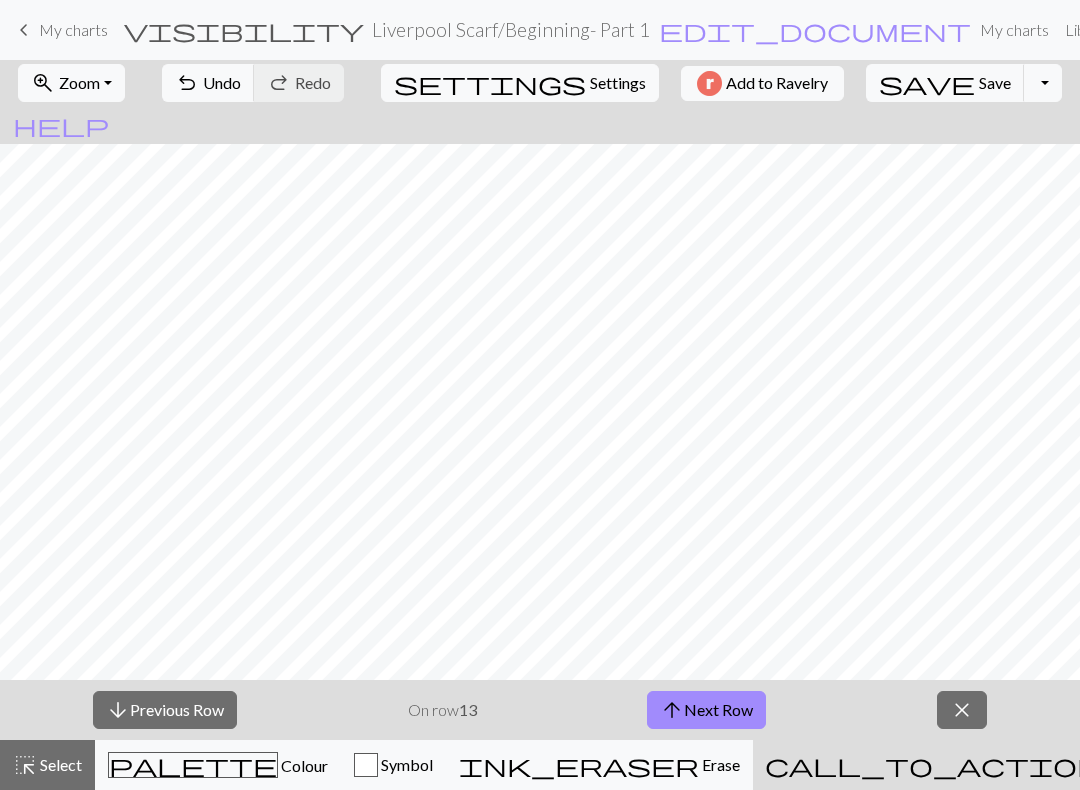 click on "arrow_upward  Next Row" at bounding box center (706, 710) 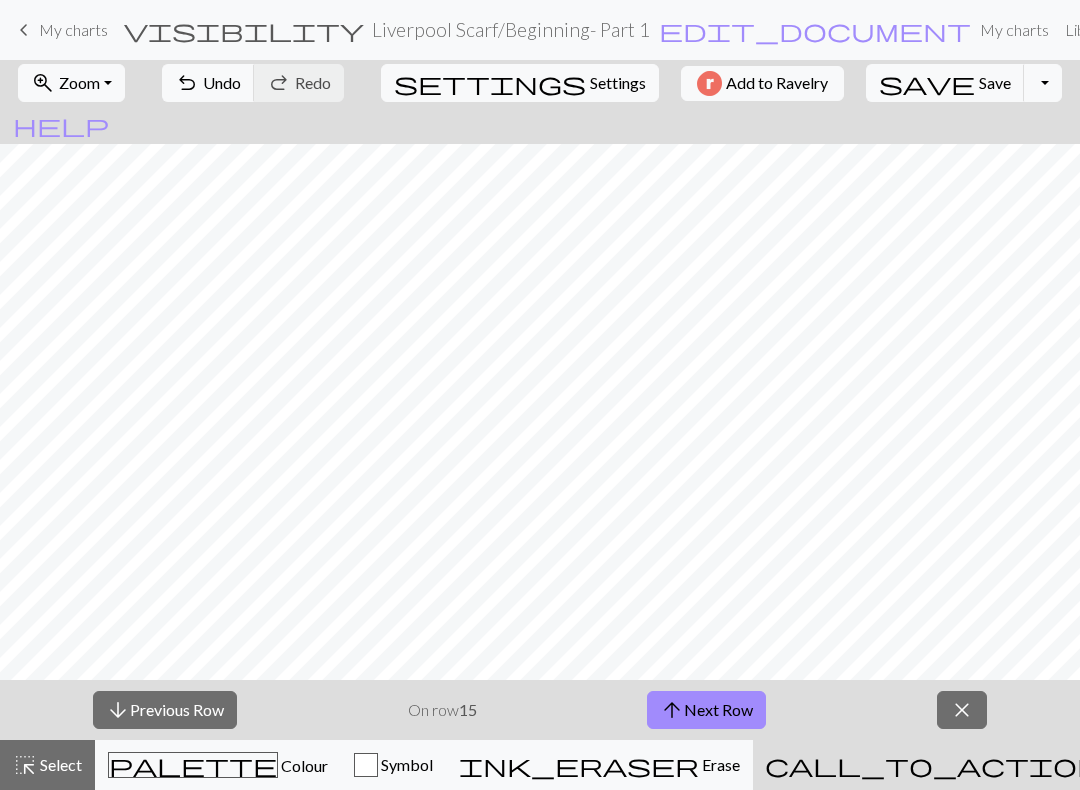 click on "arrow_upward  Next Row" at bounding box center (706, 710) 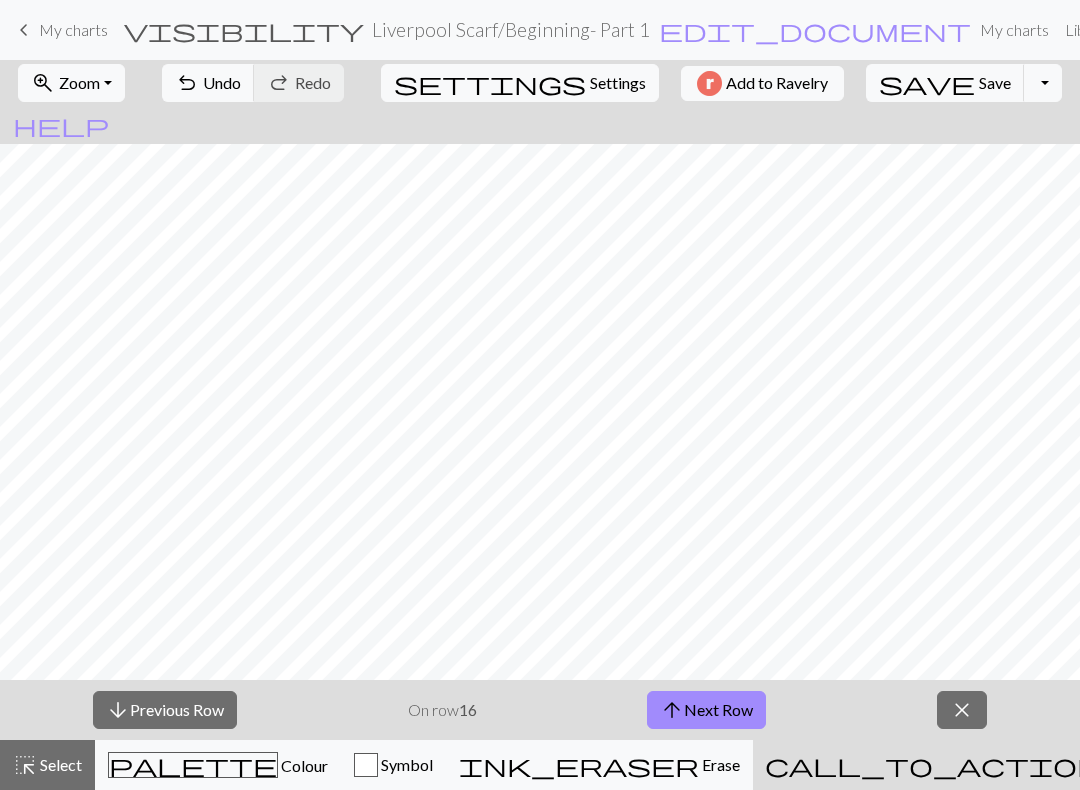 click on "arrow_upward  Next Row" at bounding box center (706, 710) 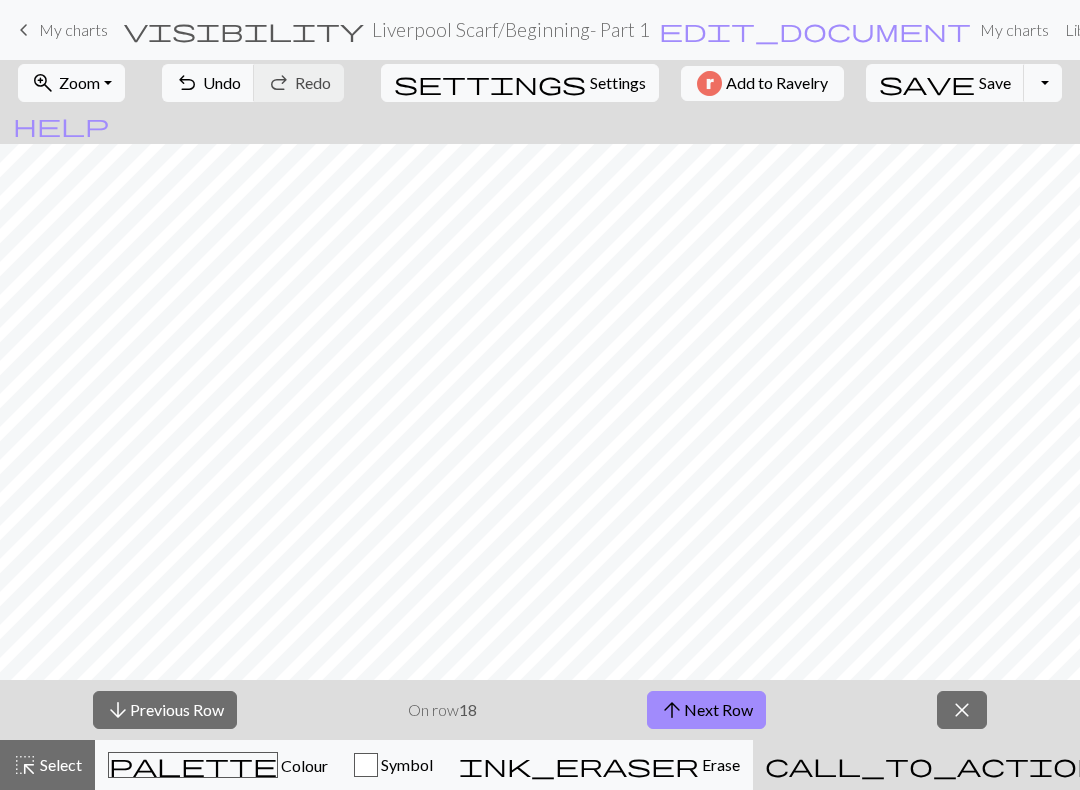click on "arrow_upward  Next Row" at bounding box center (706, 710) 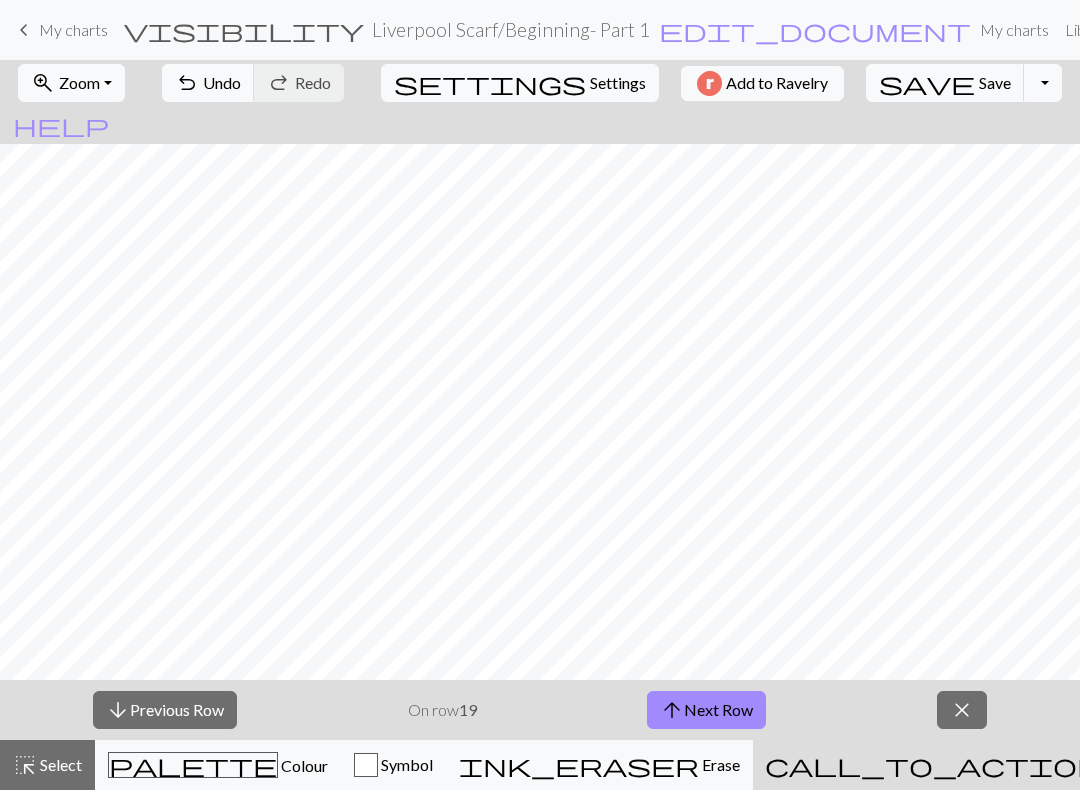 click on "arrow_upward  Next Row" at bounding box center (706, 710) 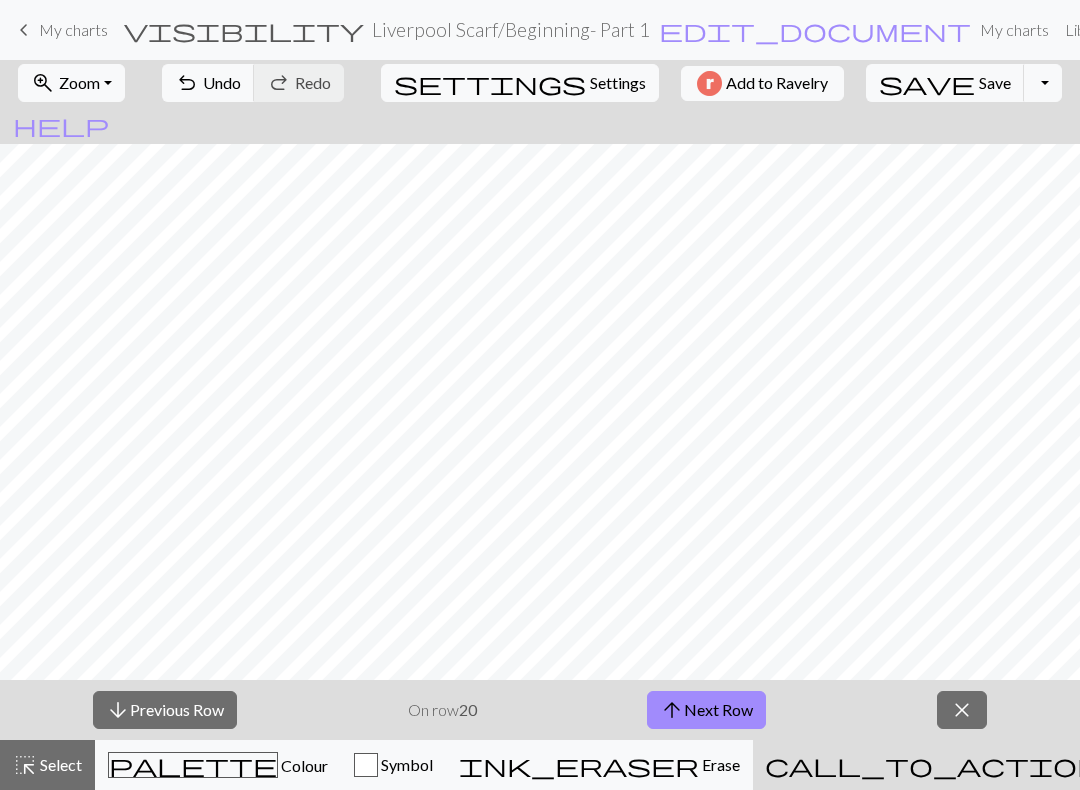 click on "arrow_upward  Next Row" at bounding box center (706, 710) 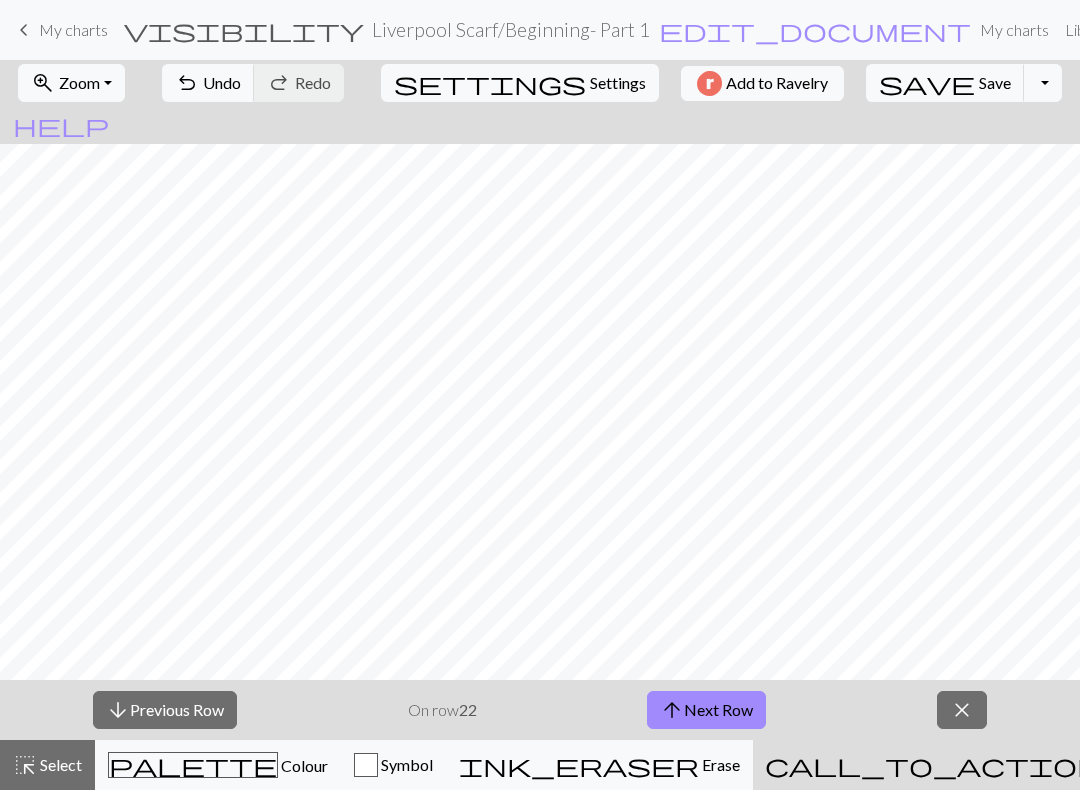 click on "arrow_upward  Next Row" at bounding box center (706, 710) 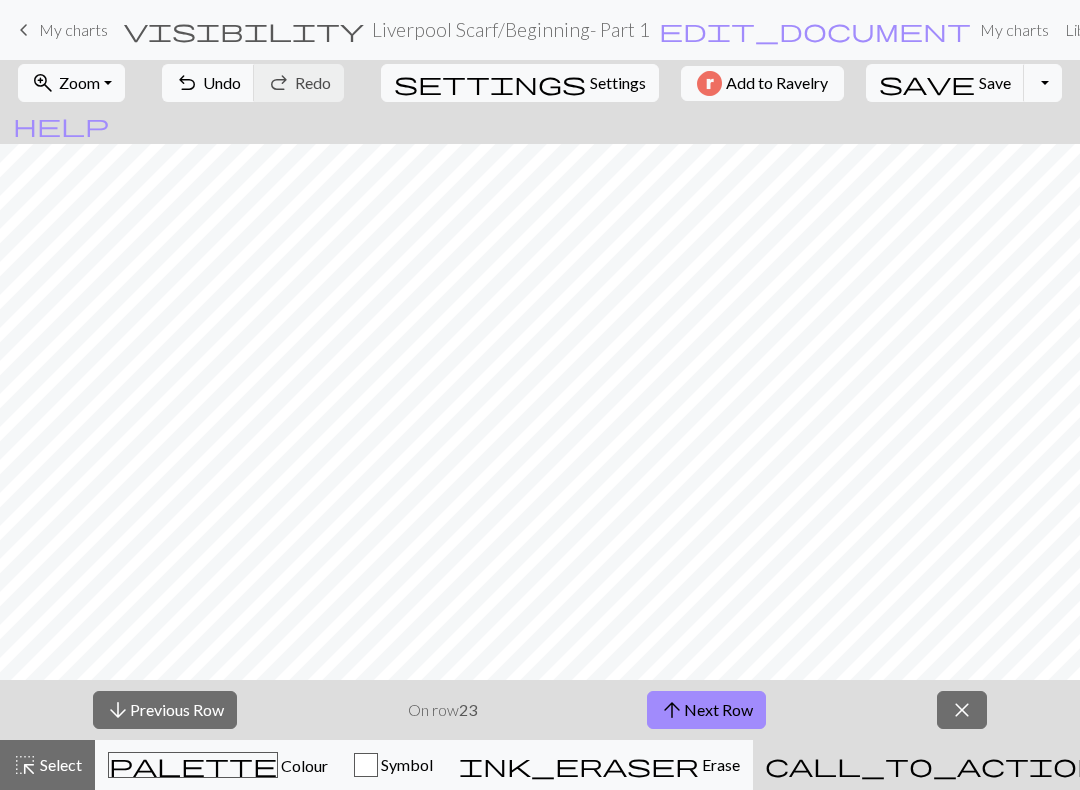 click on "arrow_upward  Next Row" at bounding box center [706, 710] 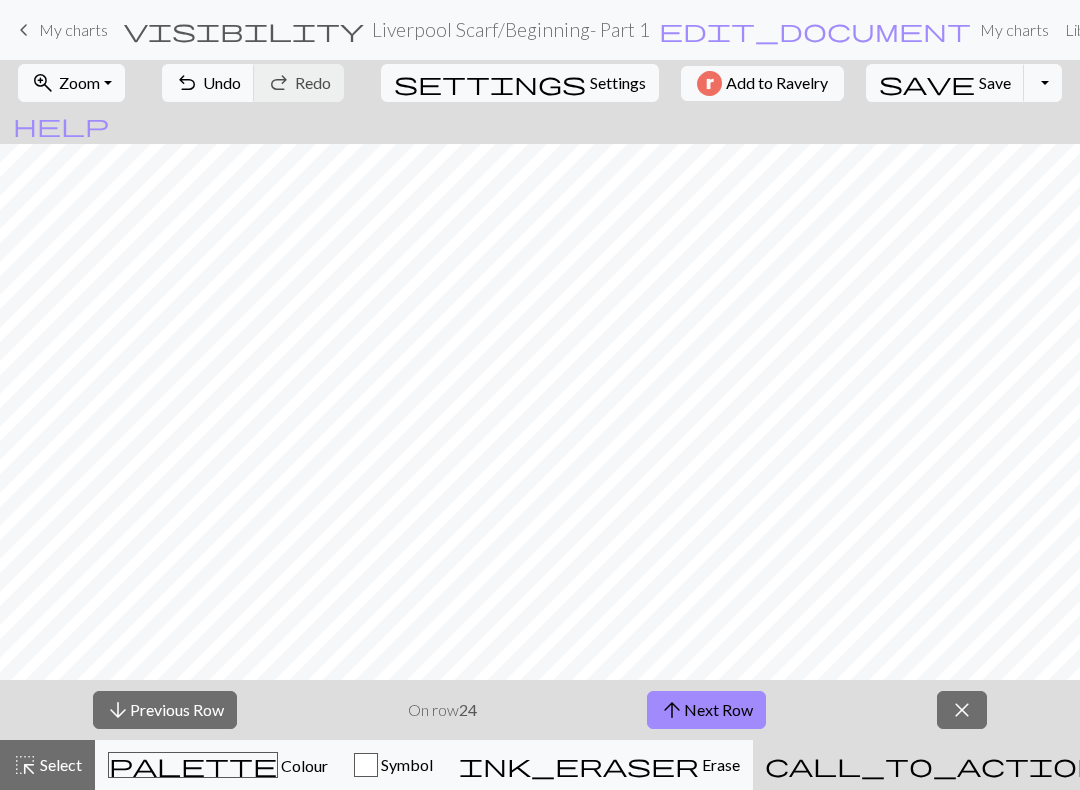 click on "arrow_downward Previous Row" at bounding box center [165, 710] 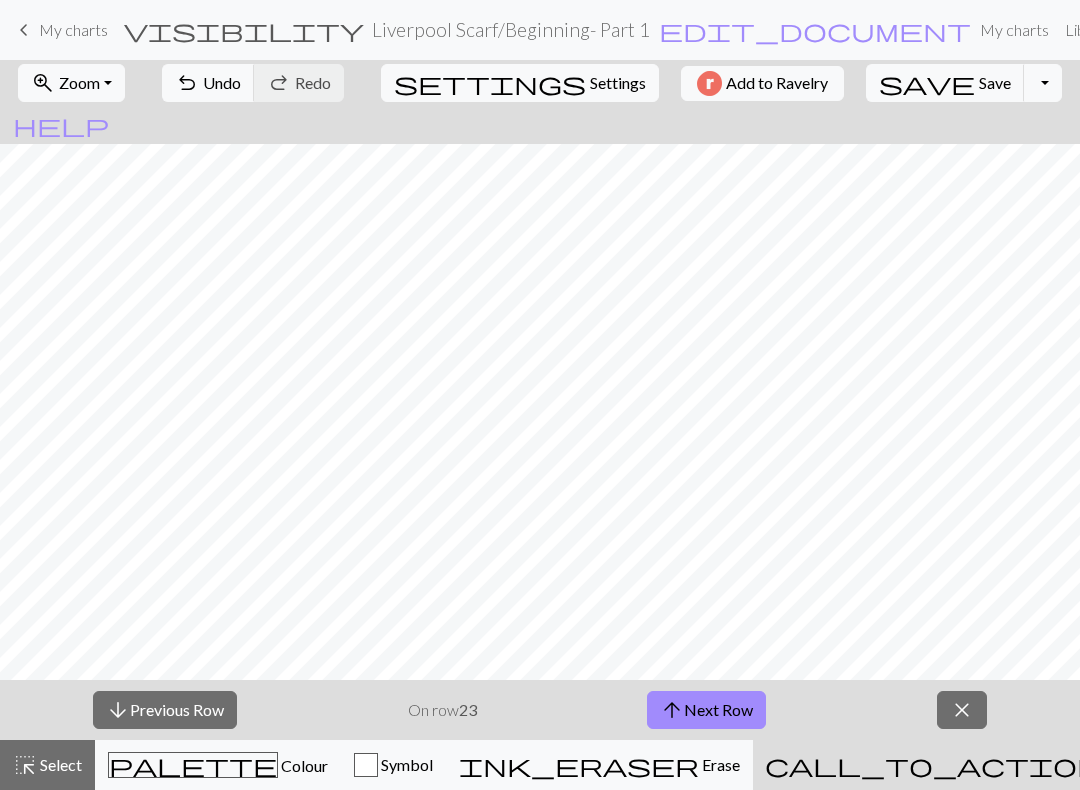 scroll, scrollTop: 264, scrollLeft: 938, axis: both 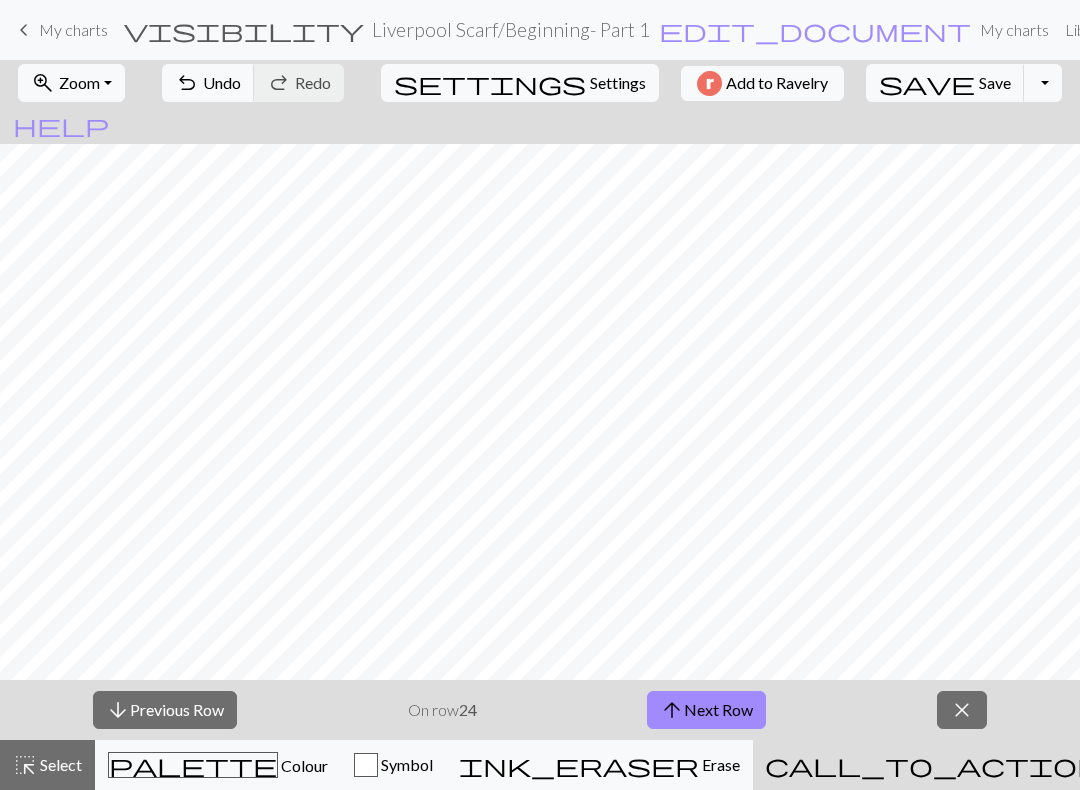 click on "arrow_upward  Next Row" at bounding box center [706, 710] 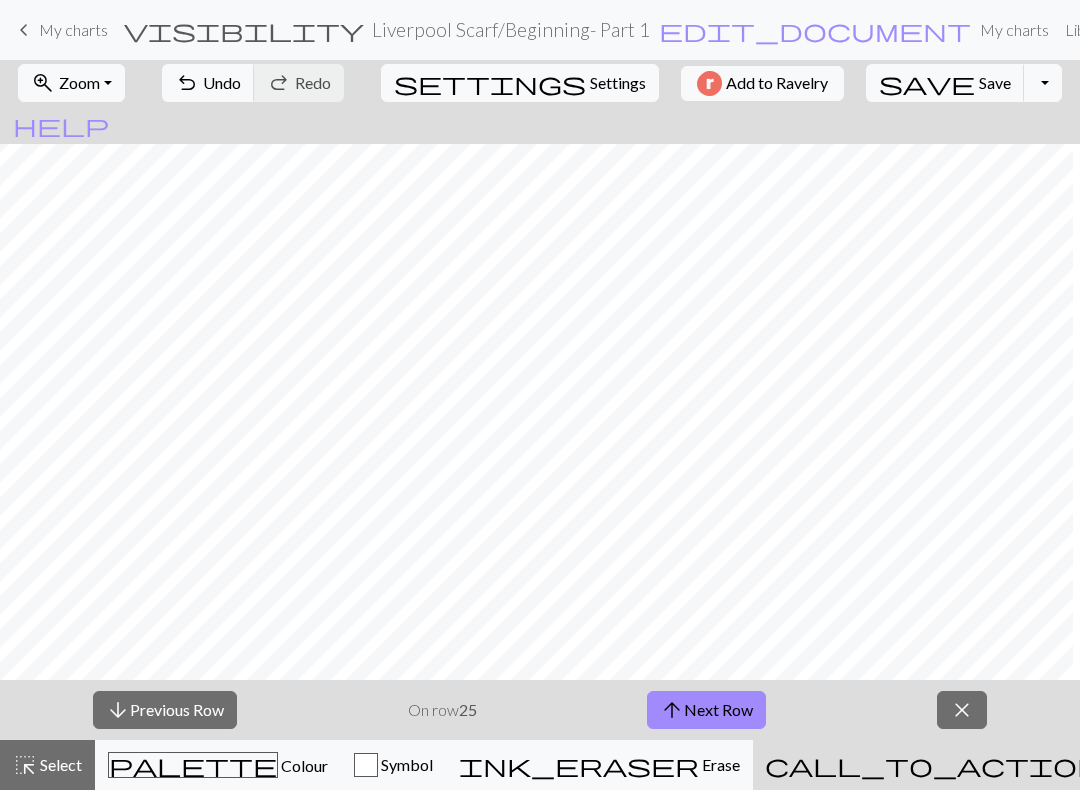 scroll, scrollTop: 249, scrollLeft: 40, axis: both 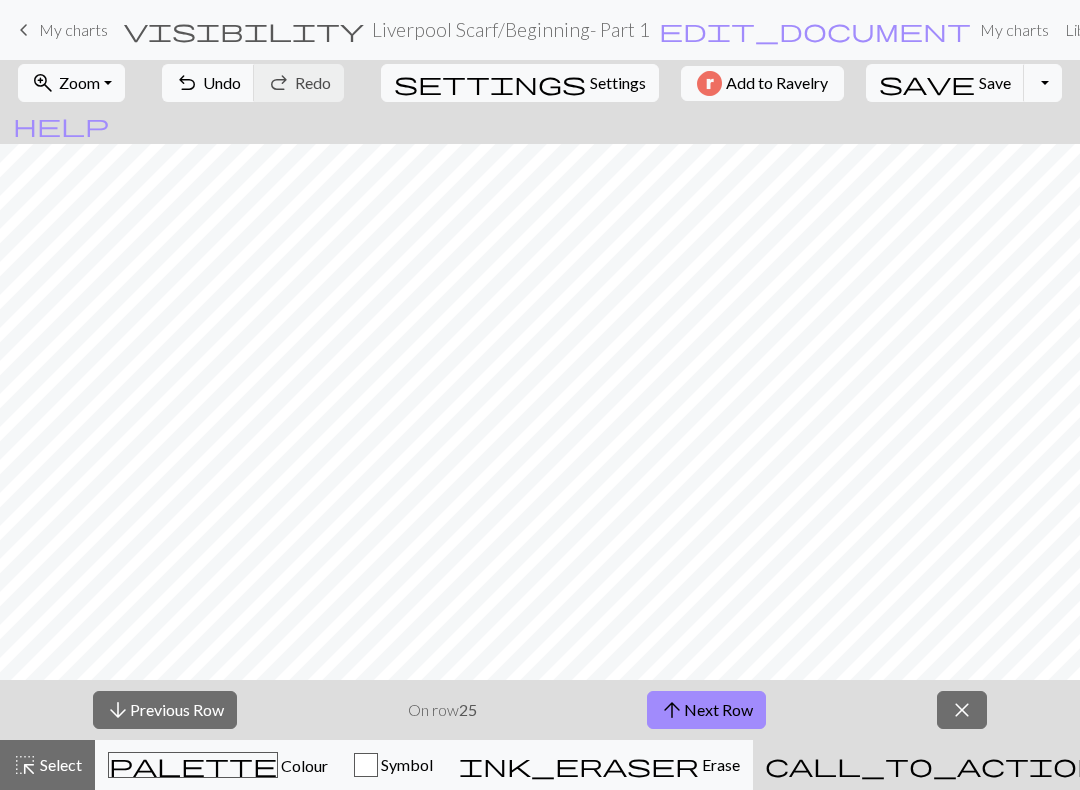 click on "arrow_upward  Next Row" at bounding box center (706, 710) 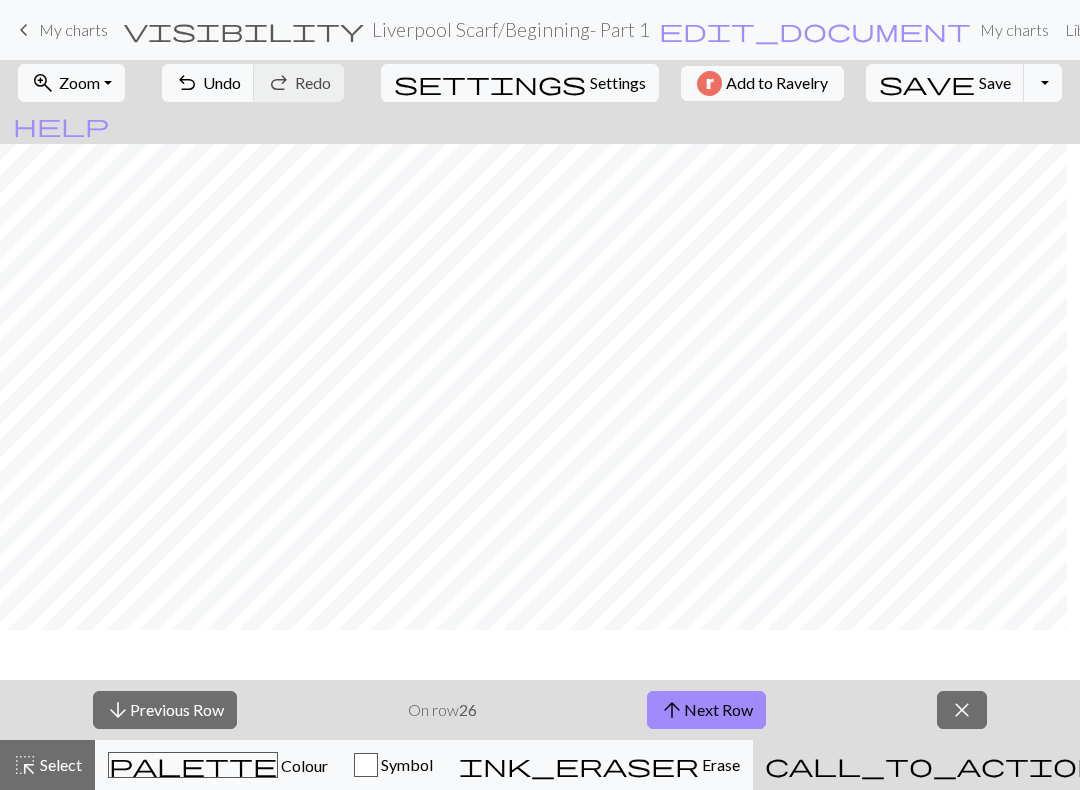 scroll, scrollTop: 363, scrollLeft: 58, axis: both 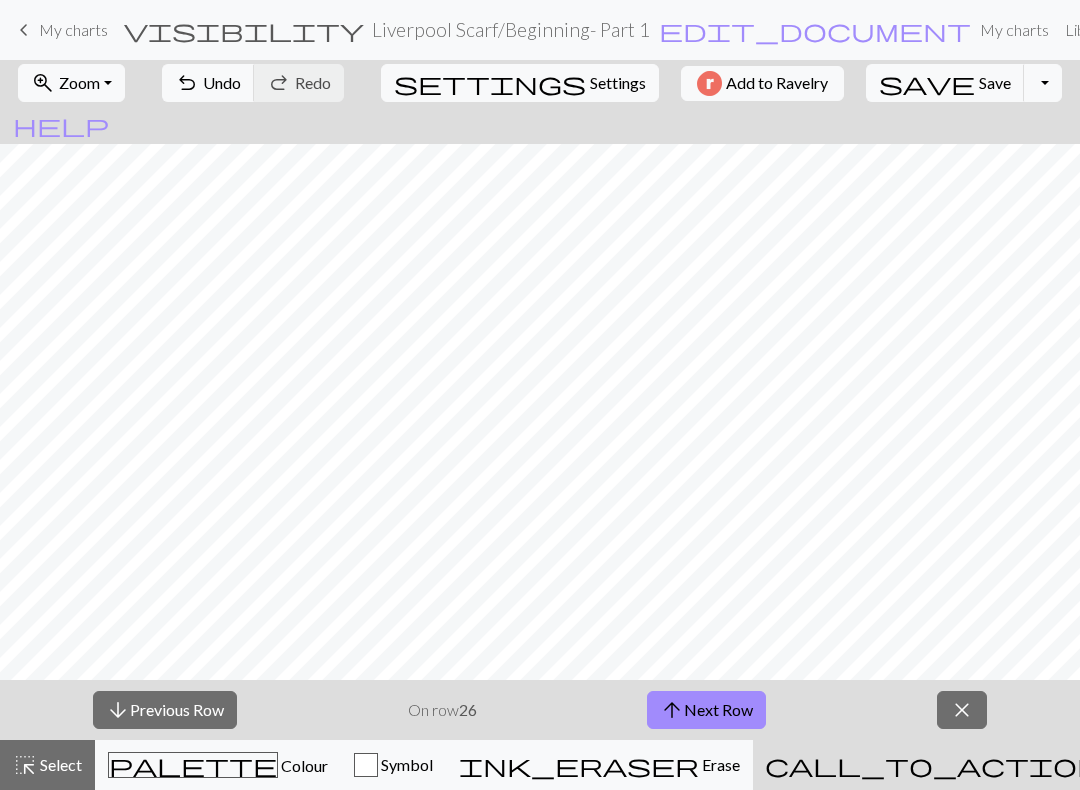 click on "arrow_upward  Next Row" at bounding box center [706, 710] 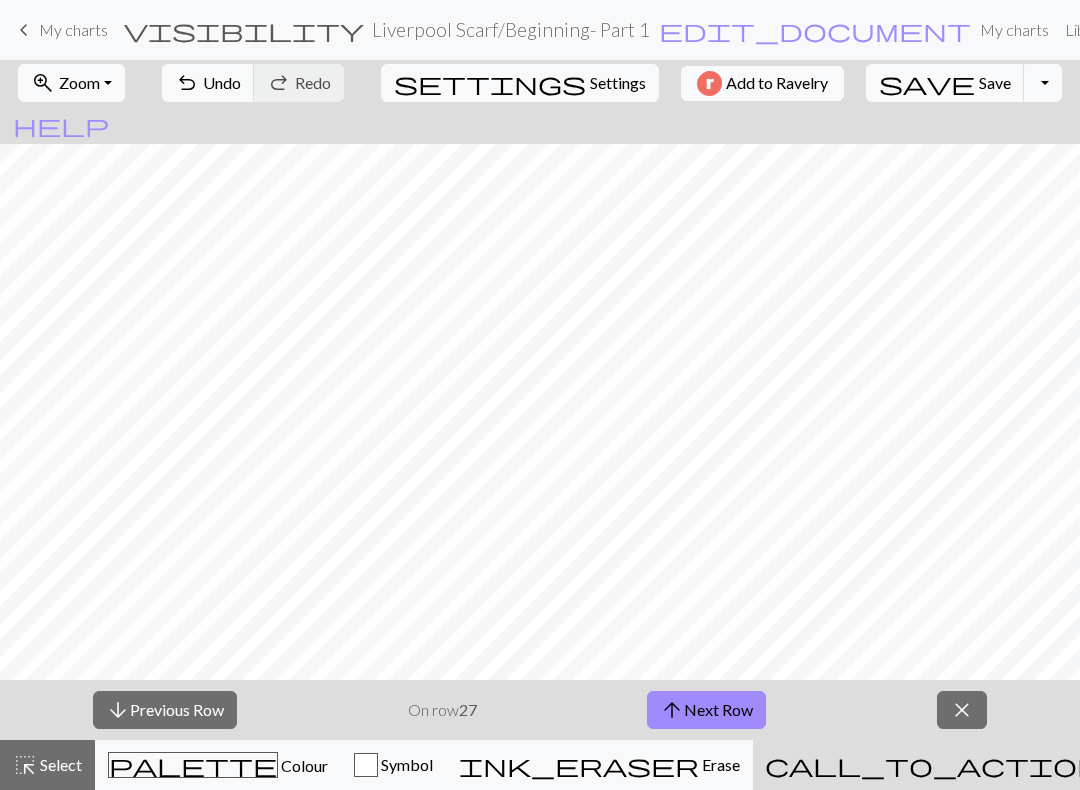 scroll, scrollTop: 319, scrollLeft: 1216, axis: both 